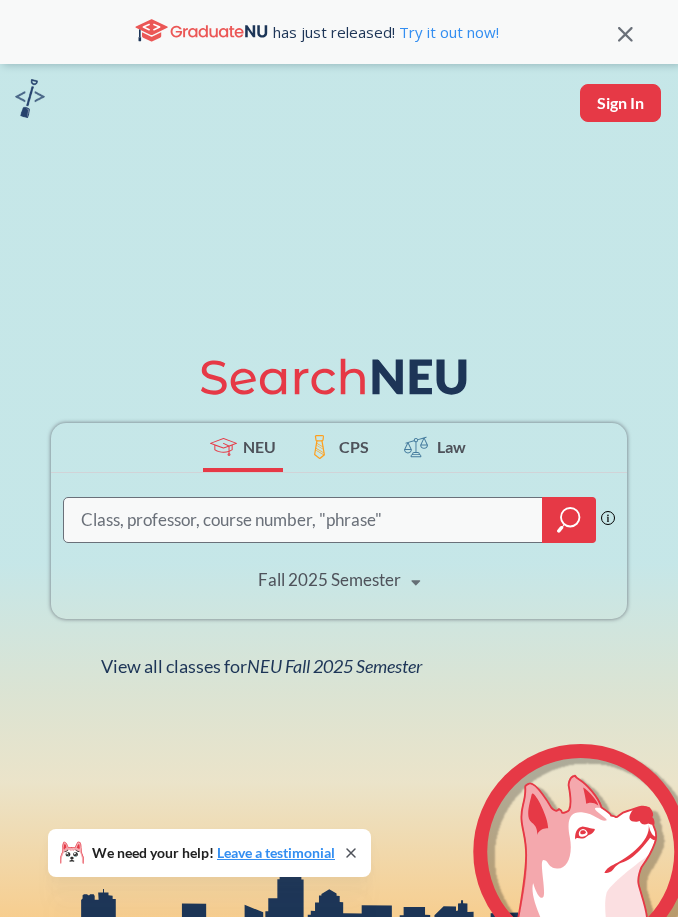 scroll, scrollTop: 0, scrollLeft: 0, axis: both 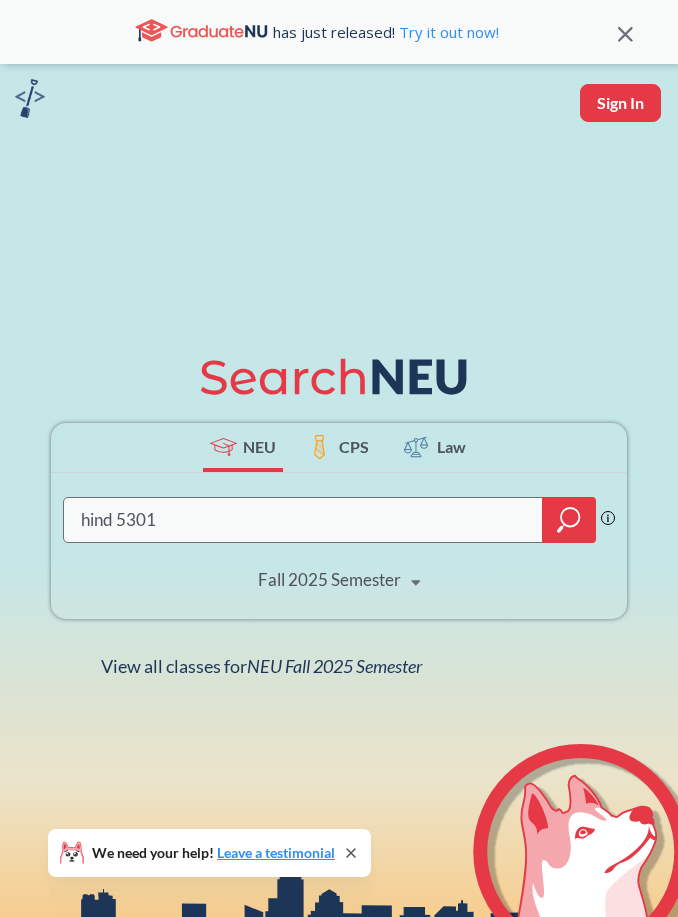 click on "hind 5301" at bounding box center [303, 520] 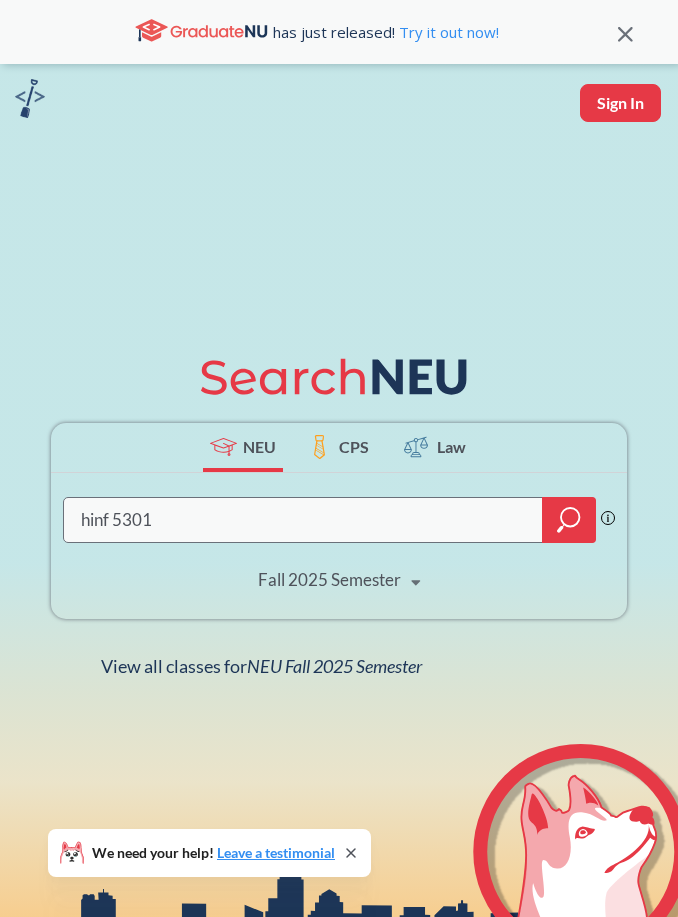 type on "hinf 5301" 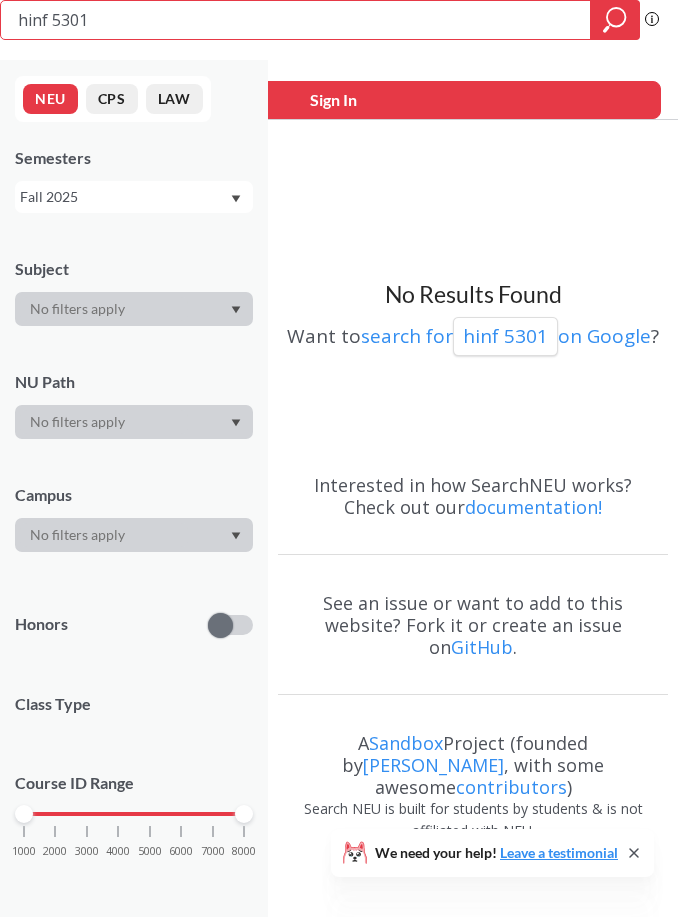 click on "Fall 2025" at bounding box center (124, 197) 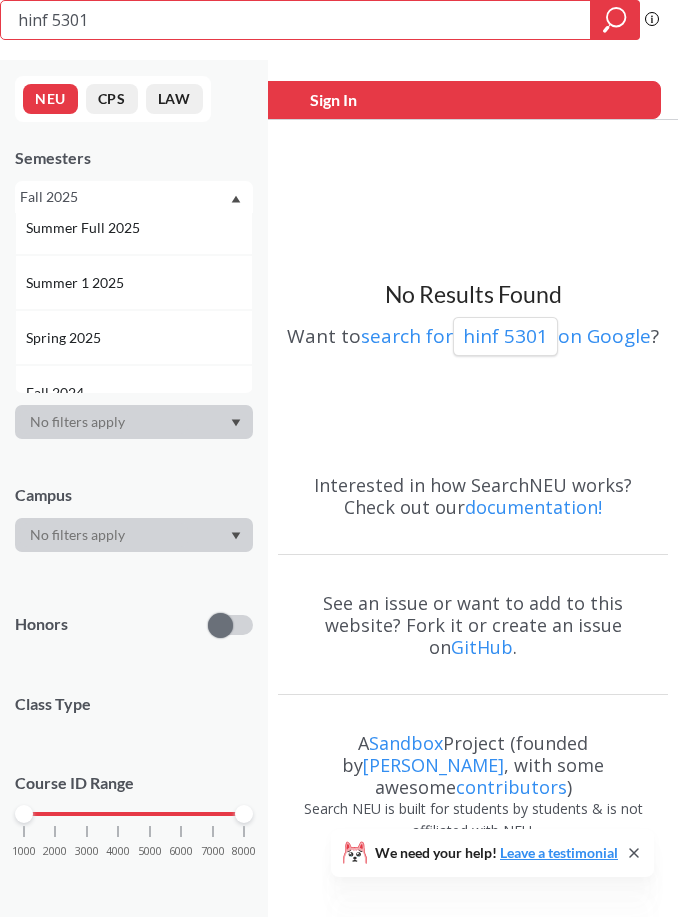 scroll, scrollTop: 140, scrollLeft: 0, axis: vertical 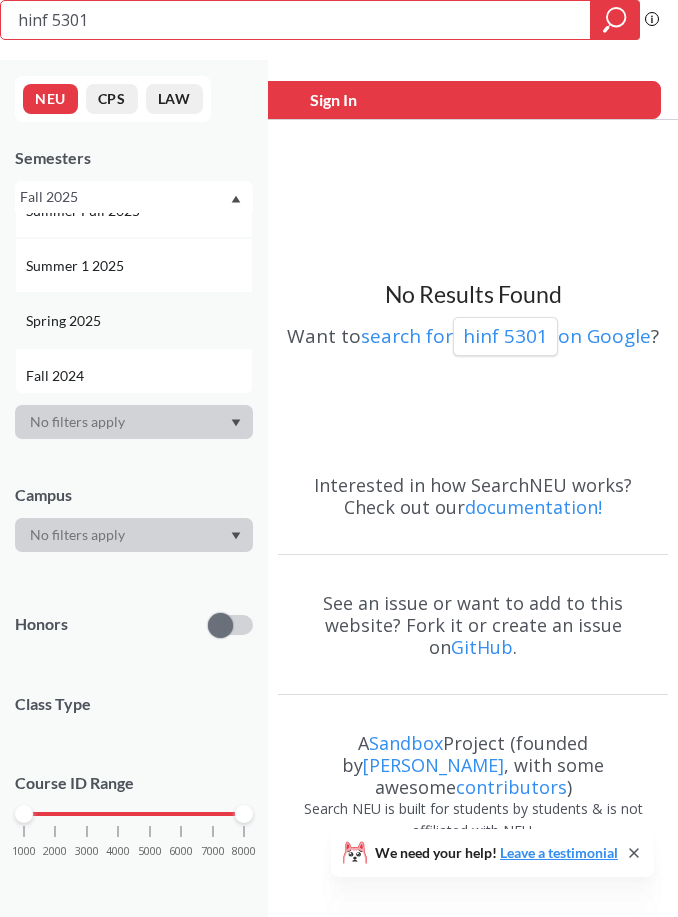 click on "Spring 2025" at bounding box center (139, 321) 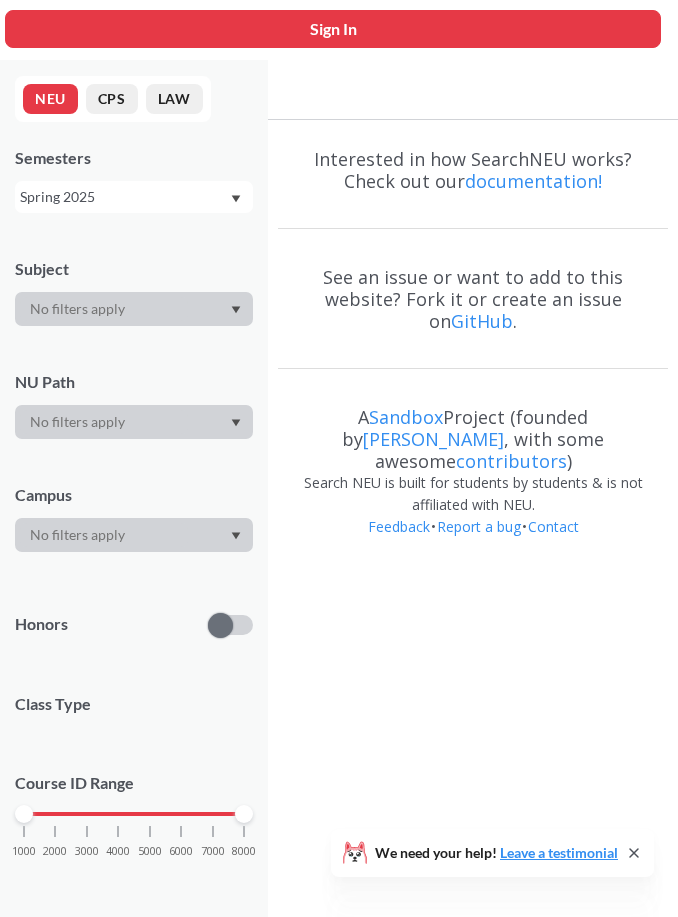 scroll, scrollTop: 0, scrollLeft: 0, axis: both 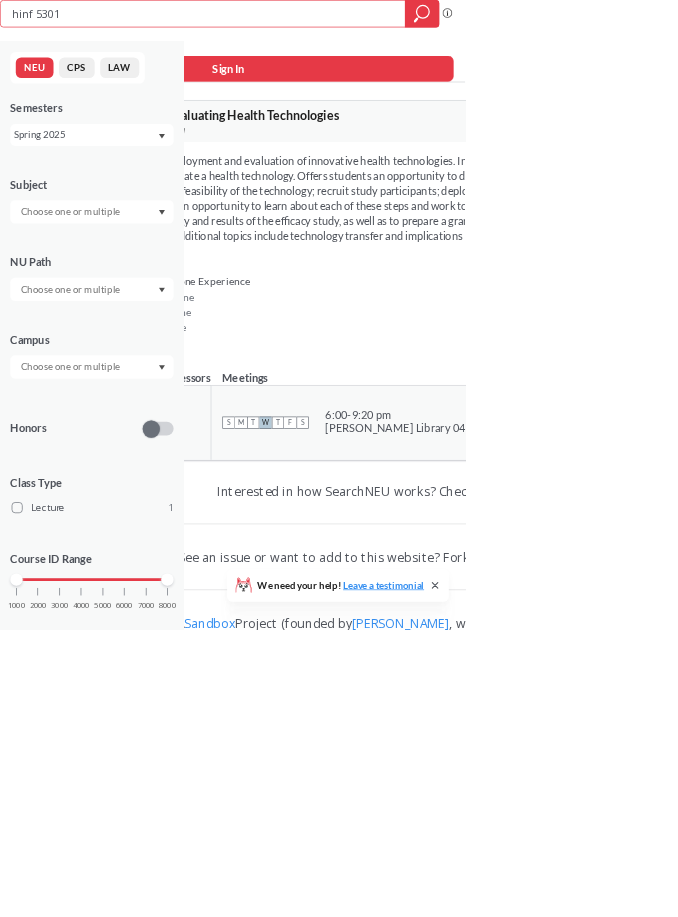 click on "Spring 2025" at bounding box center [134, 197] 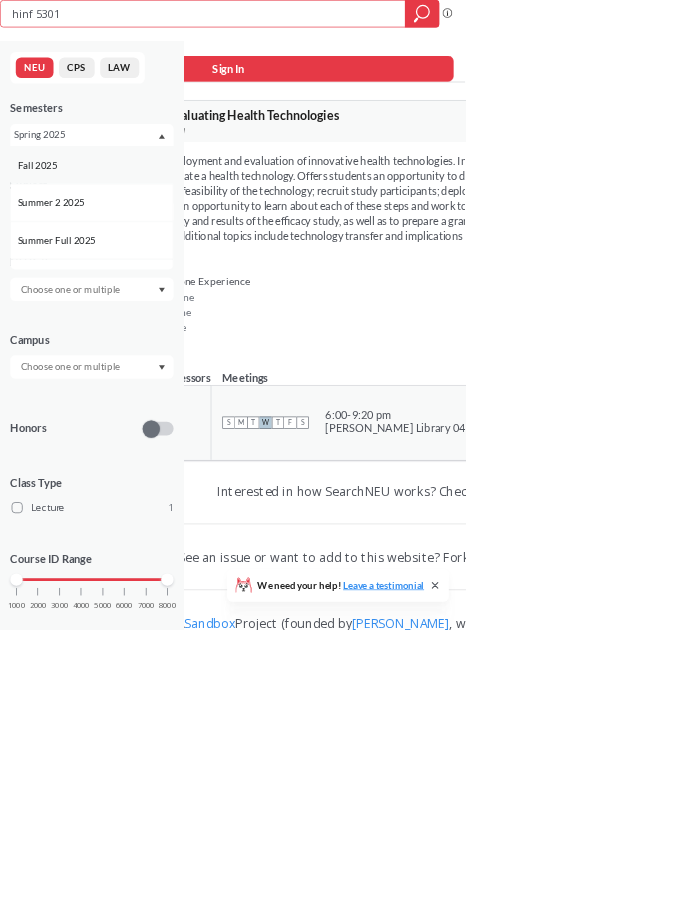 click on "Fall 2025" at bounding box center [139, 241] 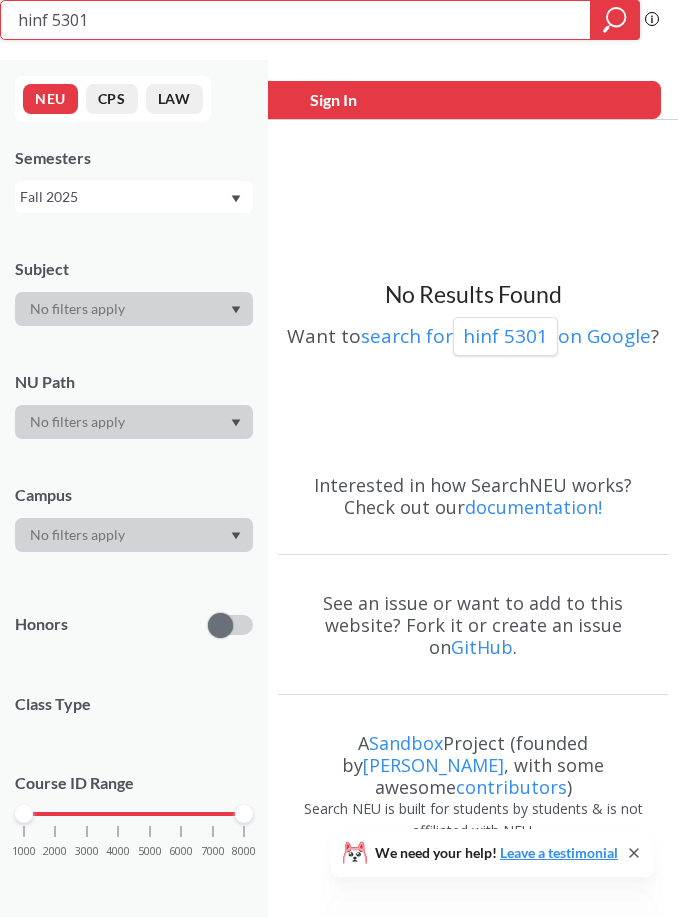 click on "hinf 5301" at bounding box center (296, 20) 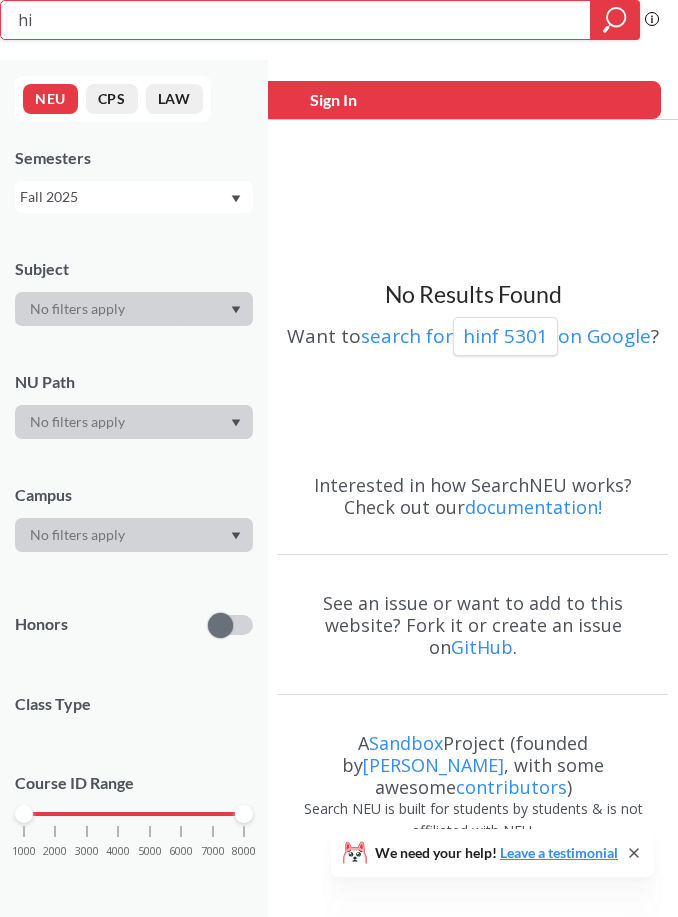type on "h" 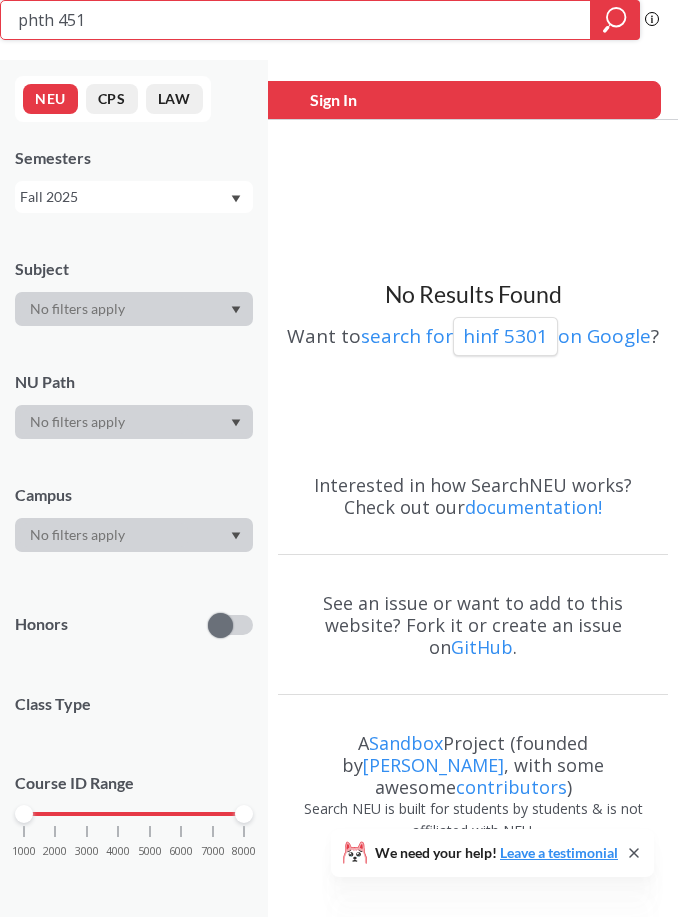 type on "phth 4515" 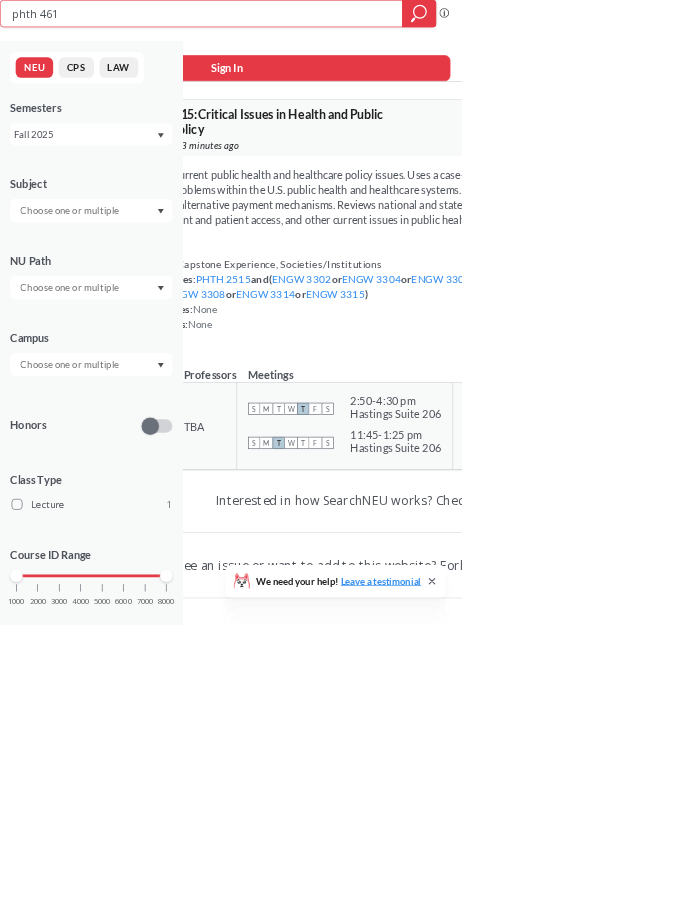 type on "phth 4616" 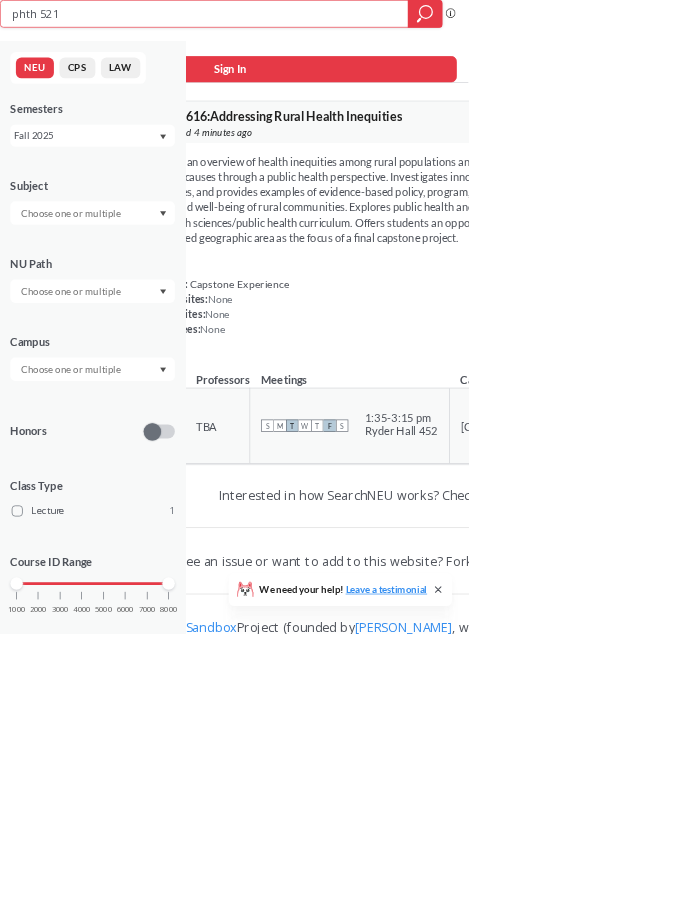 type on "phth 5214" 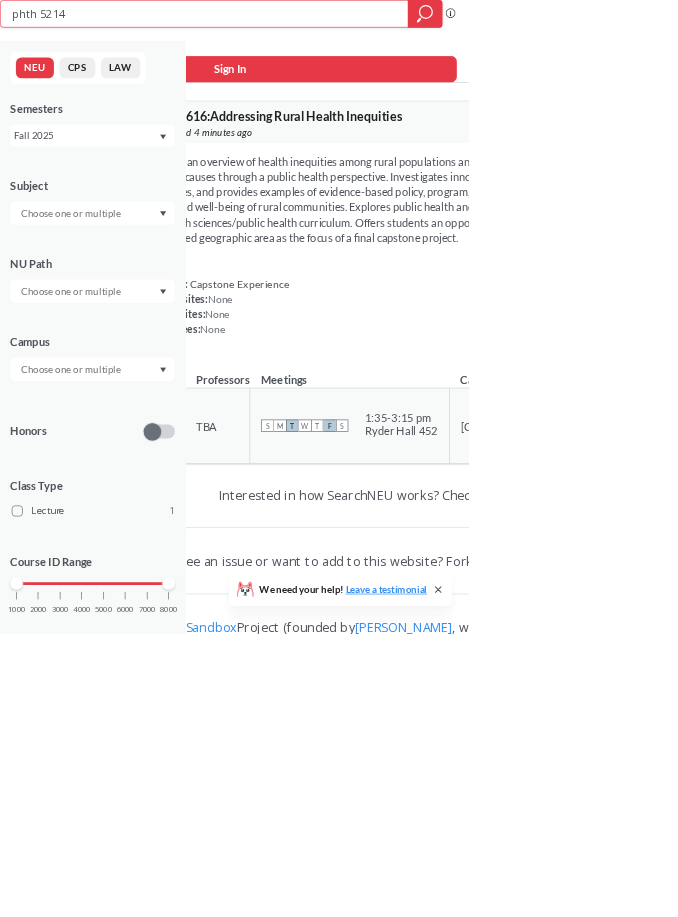 click 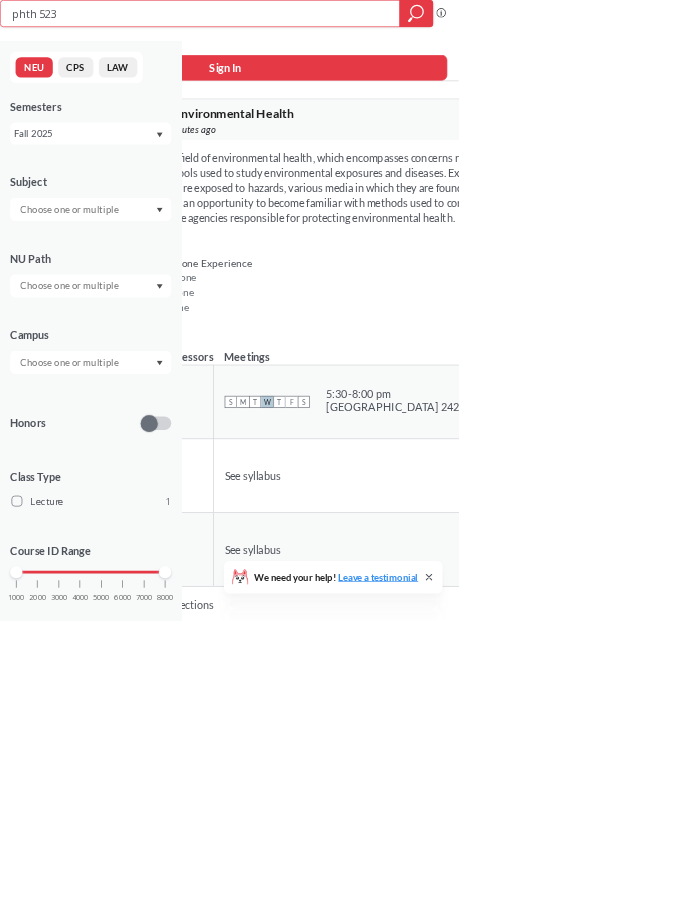 type on "phth 5230" 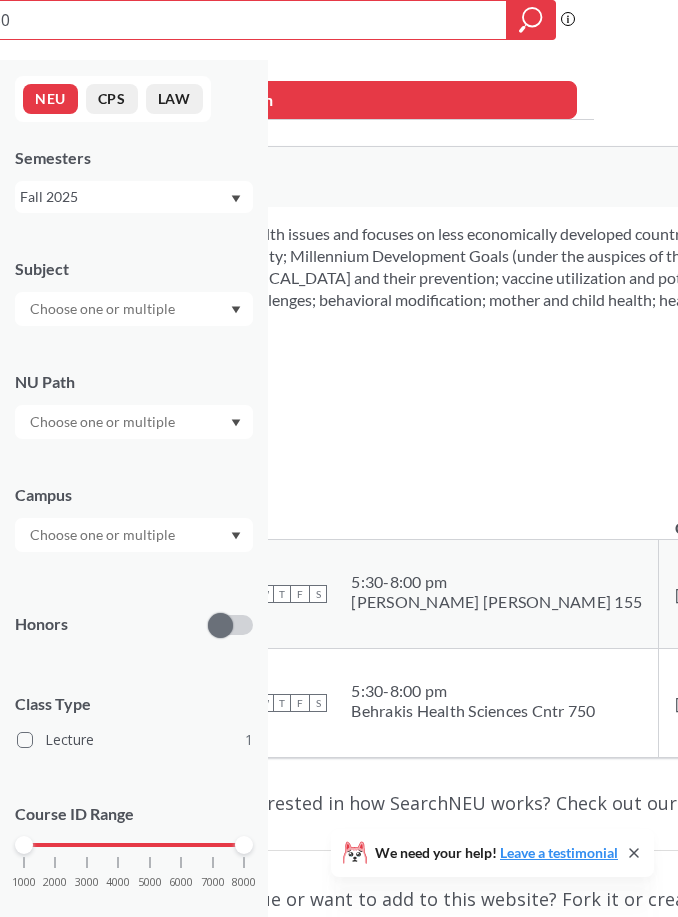 scroll, scrollTop: 0, scrollLeft: 0, axis: both 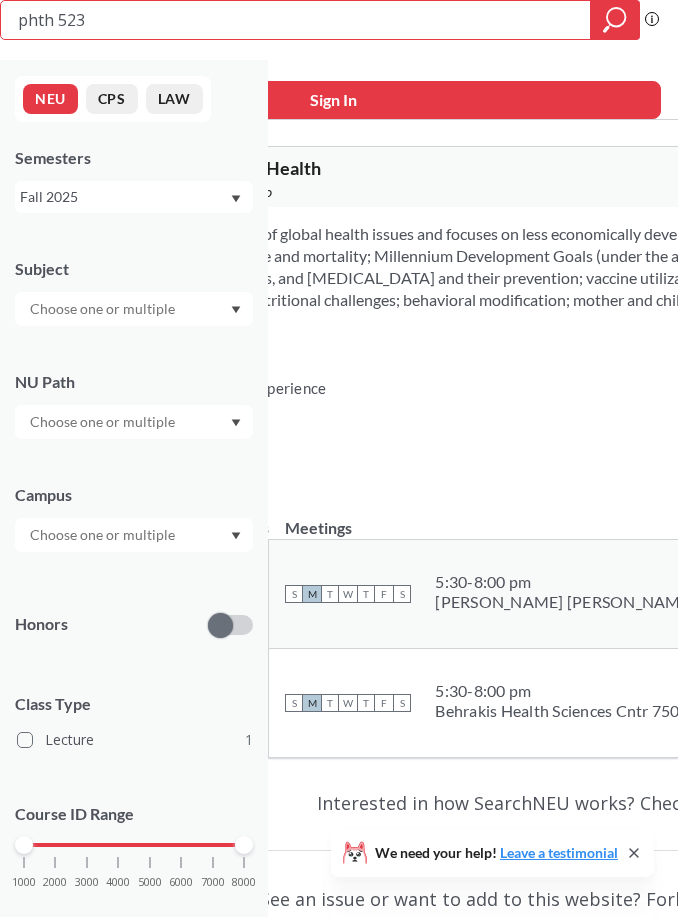 type on "phth 5236" 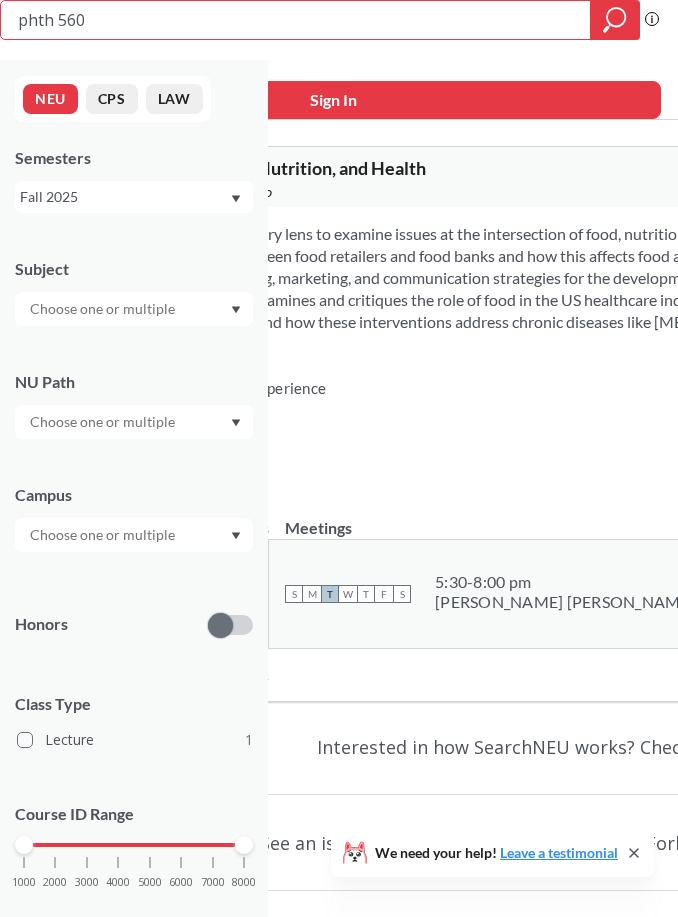 type on "phth 5603" 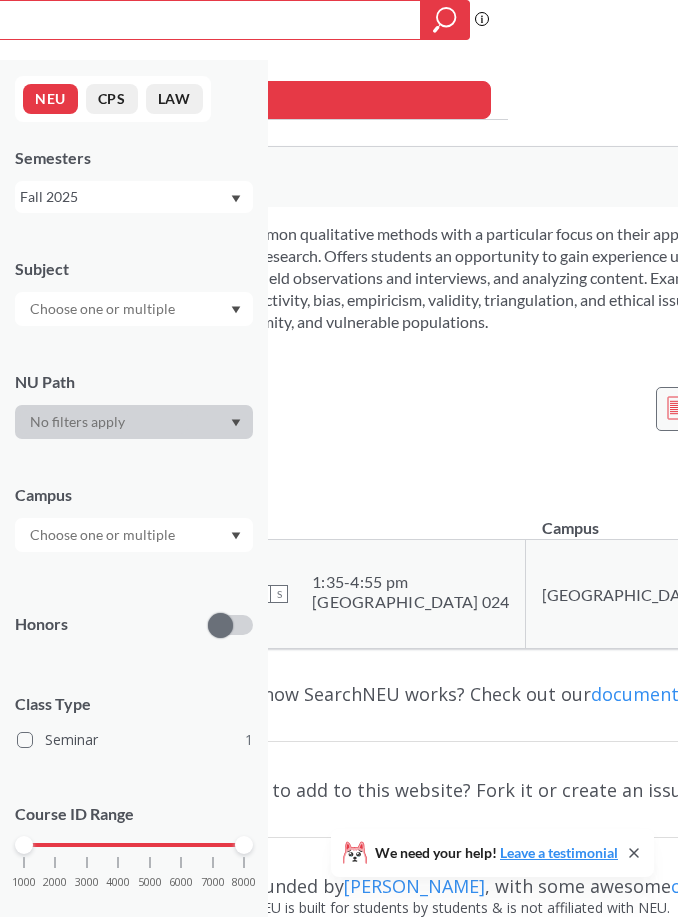 scroll, scrollTop: 0, scrollLeft: 0, axis: both 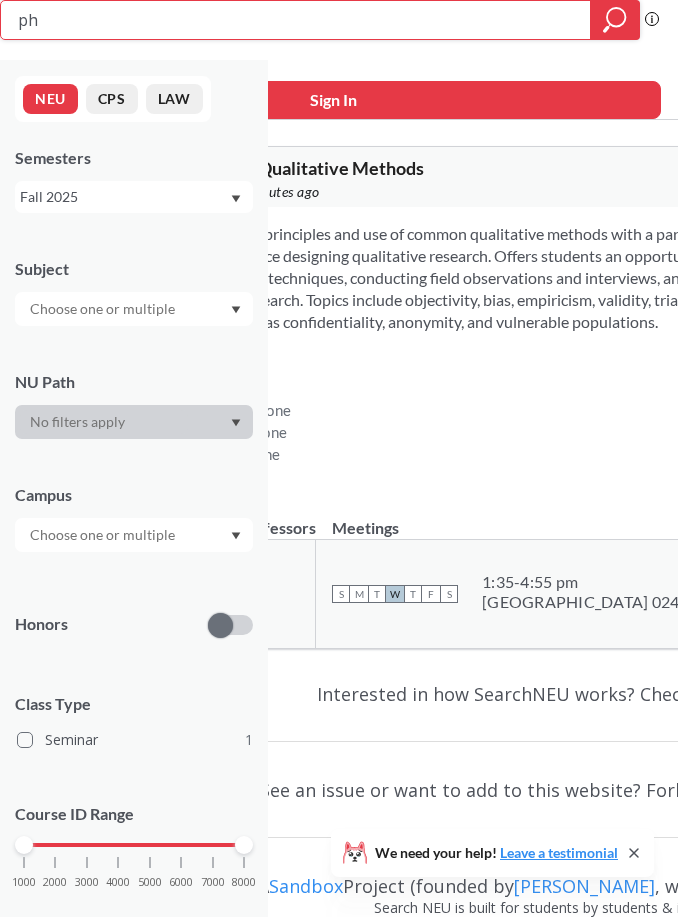 type on "p" 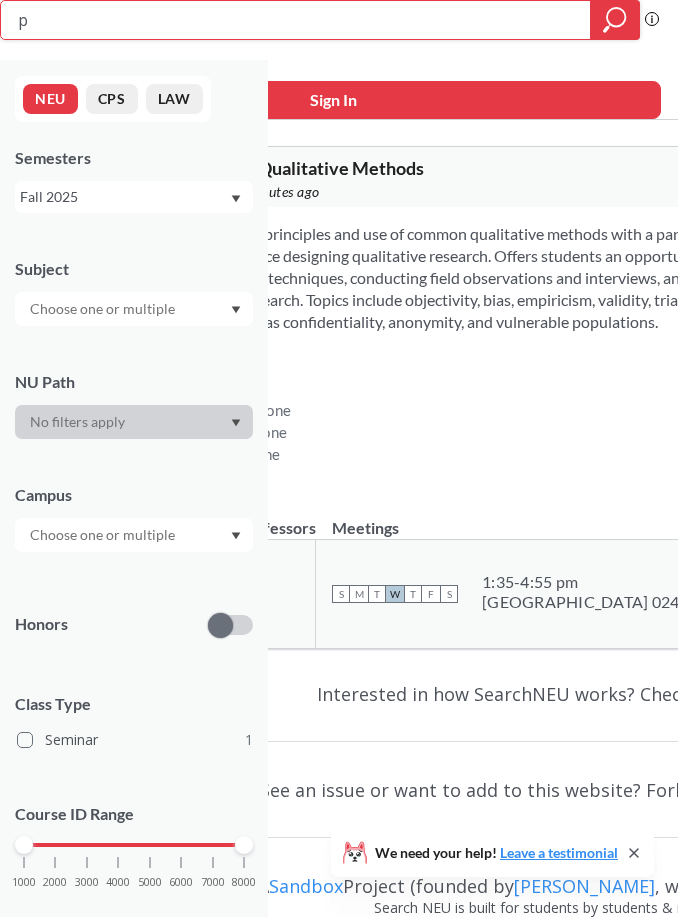 type 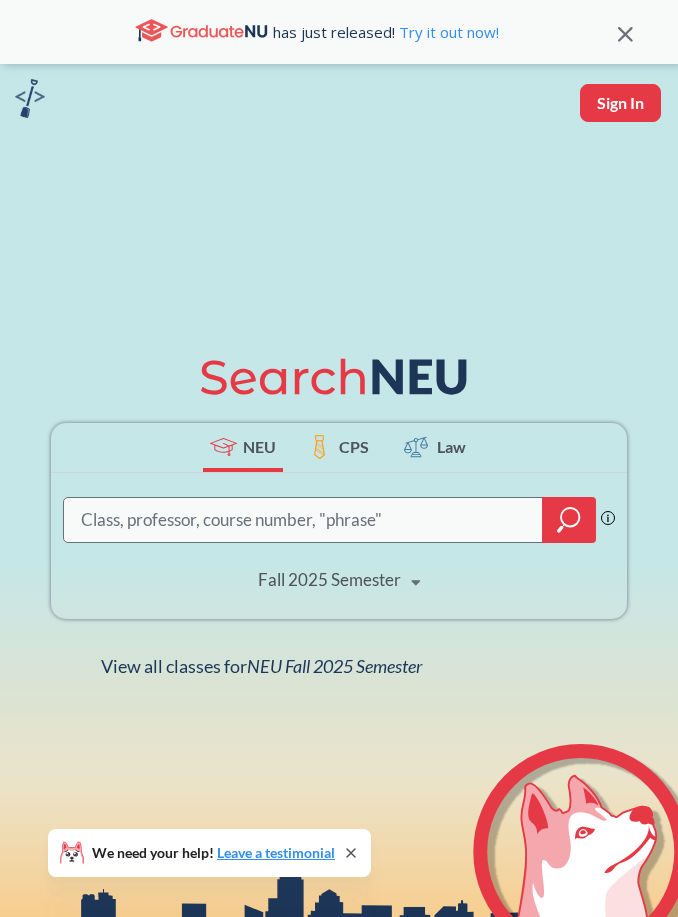scroll, scrollTop: 0, scrollLeft: 0, axis: both 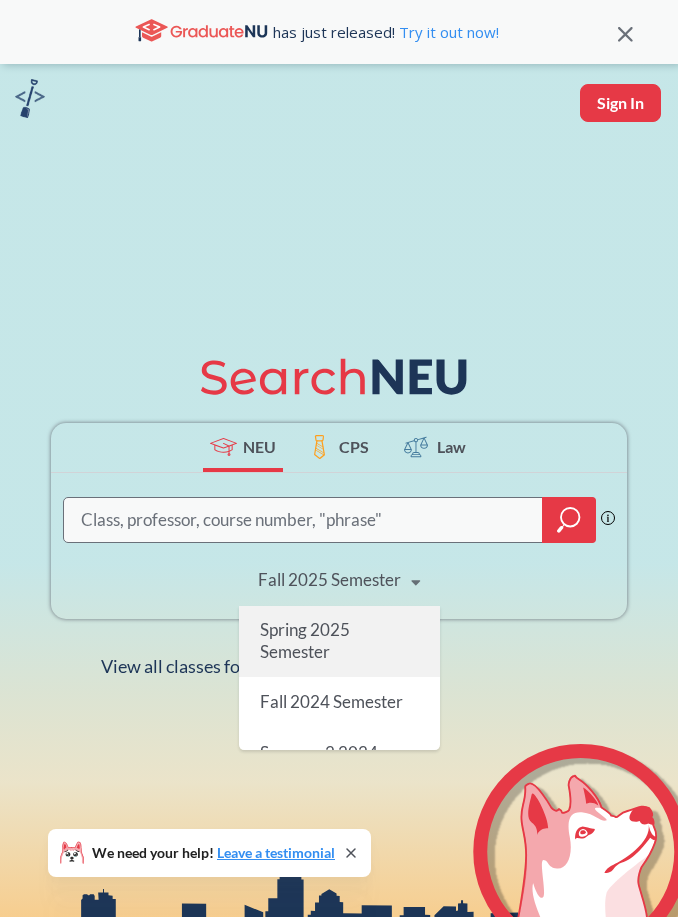 click on "Spring 2025 Semester" at bounding box center (304, 640) 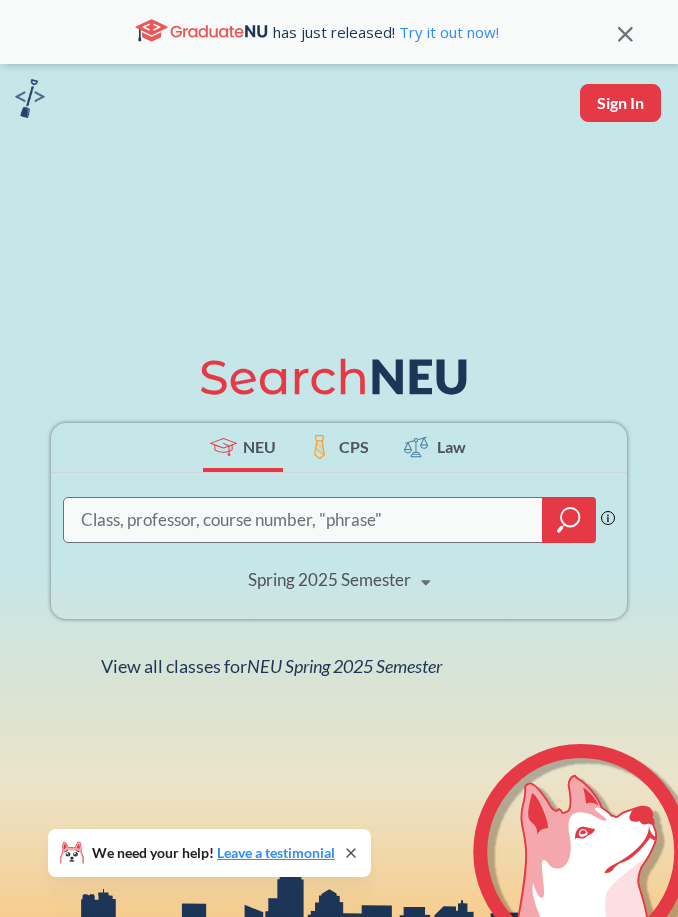 click at bounding box center (303, 520) 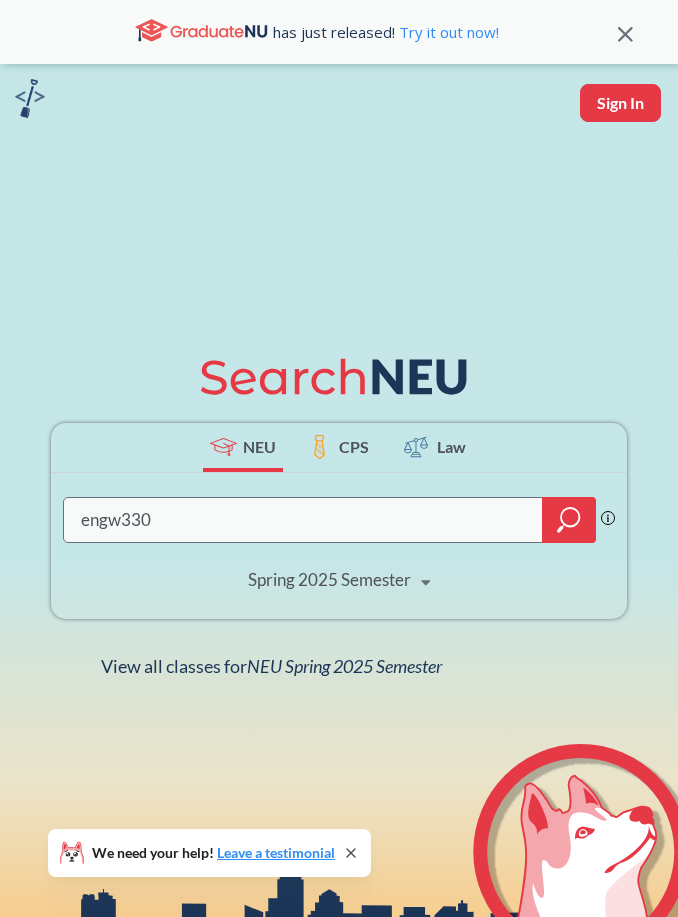 type on "engw3306" 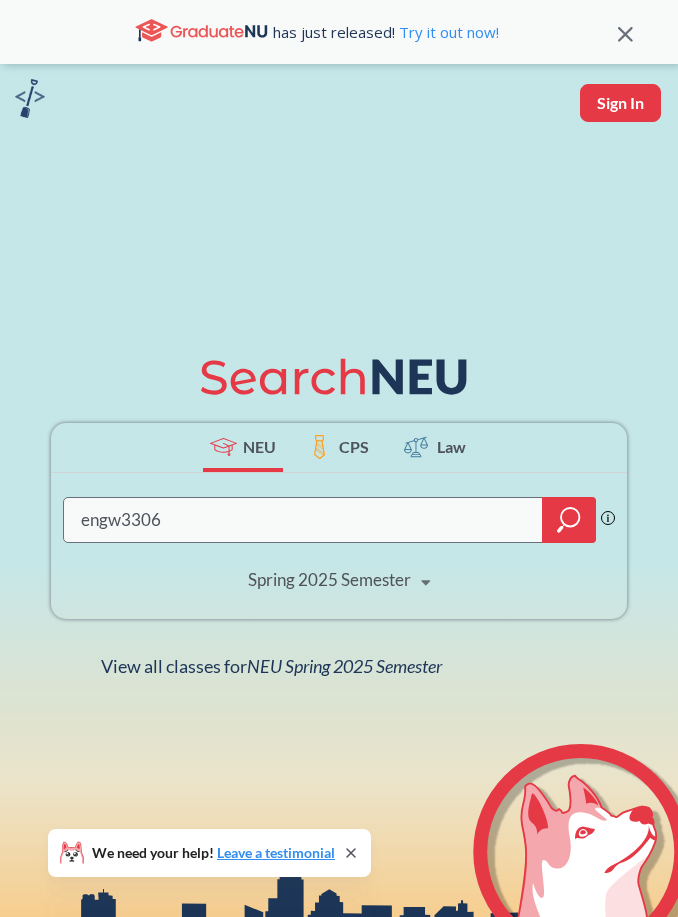 click at bounding box center (569, 520) 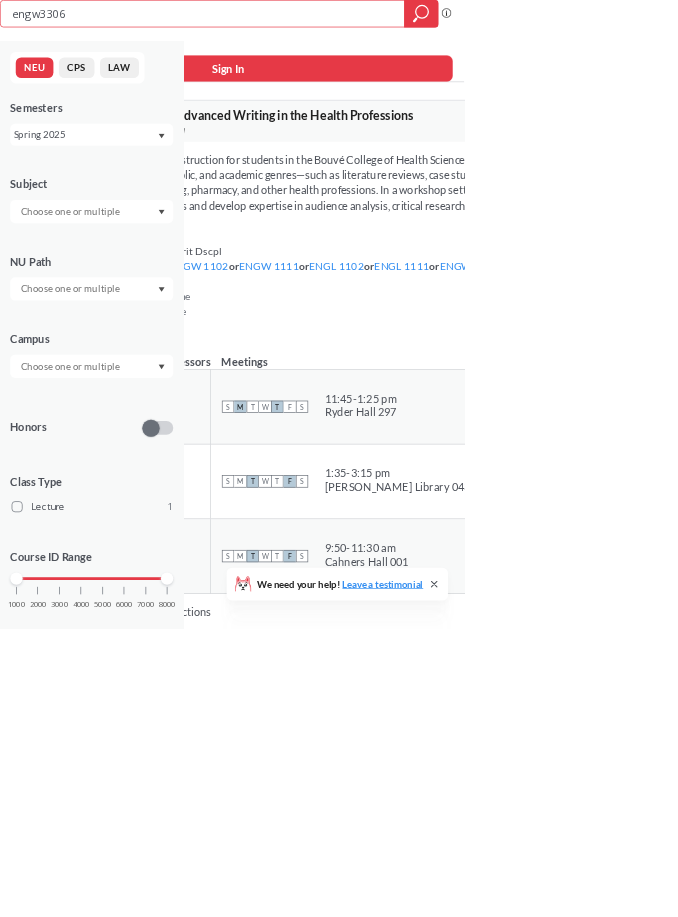 click on "Show all sections (9 more)" at bounding box center (607, 939) 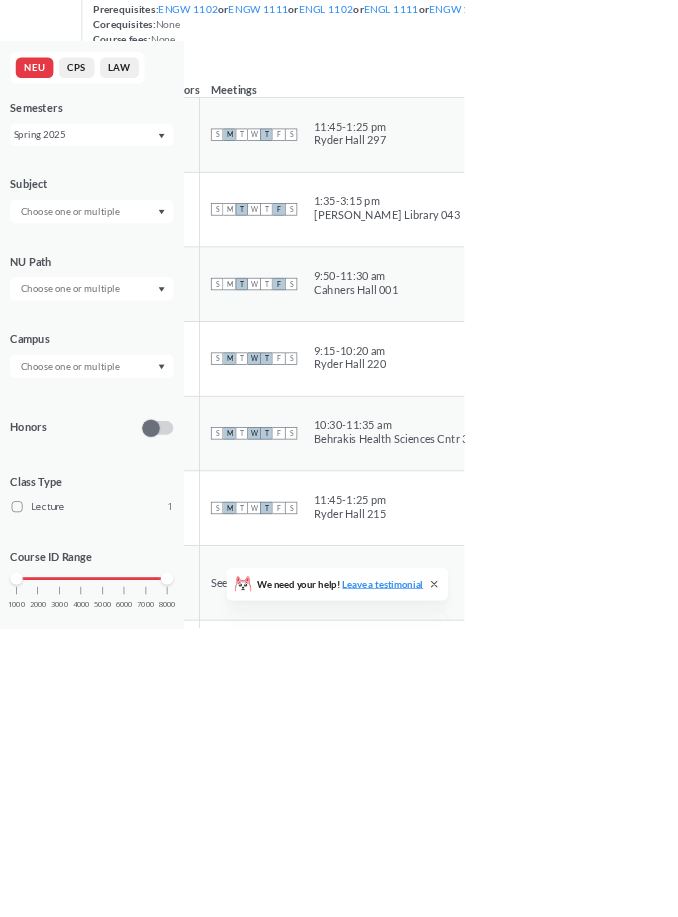 scroll, scrollTop: 0, scrollLeft: 0, axis: both 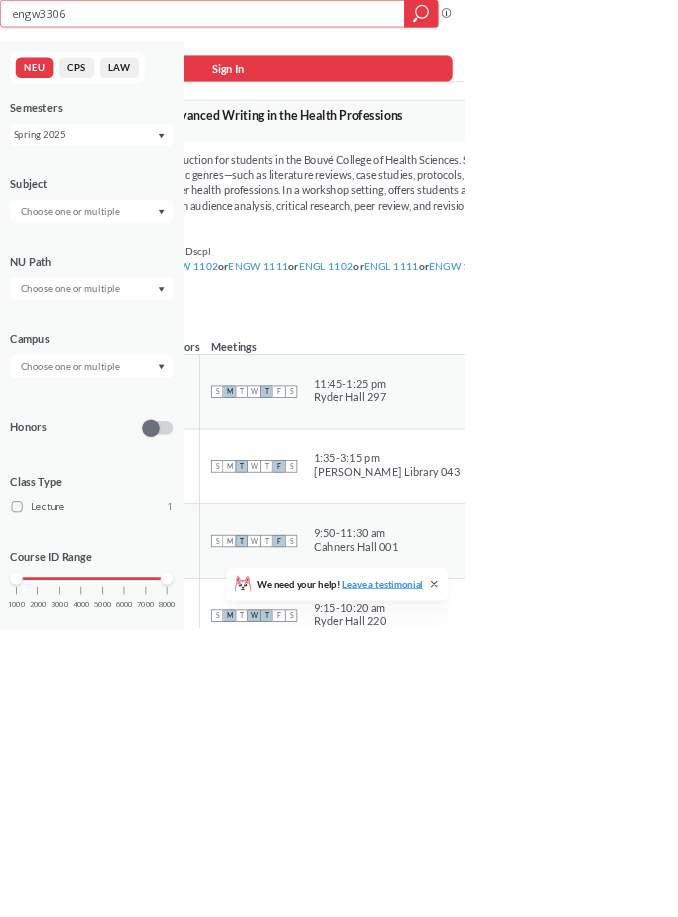 click on "engw3306" at bounding box center (296, 20) 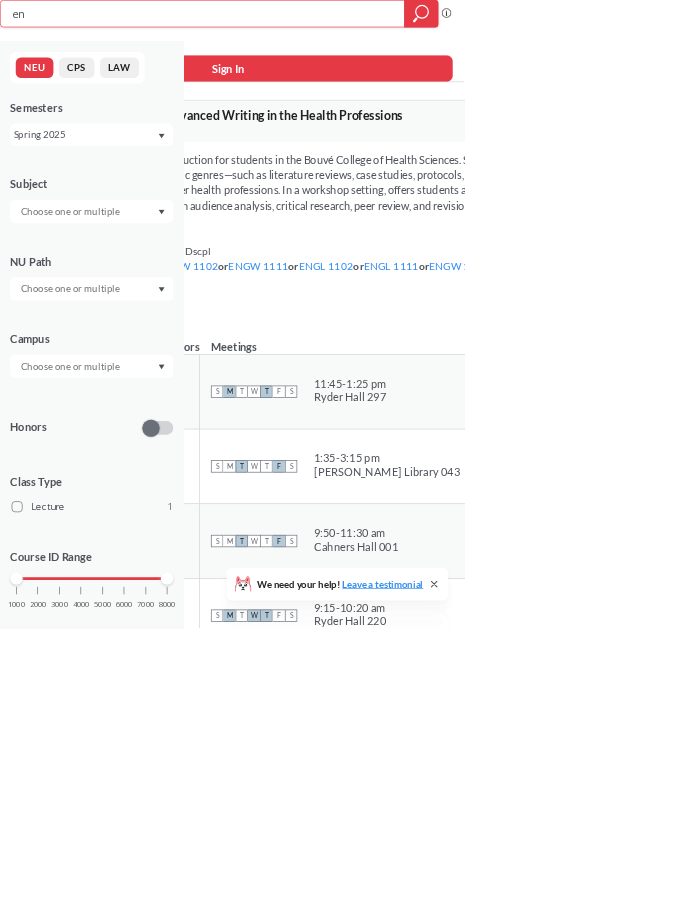 type on "e" 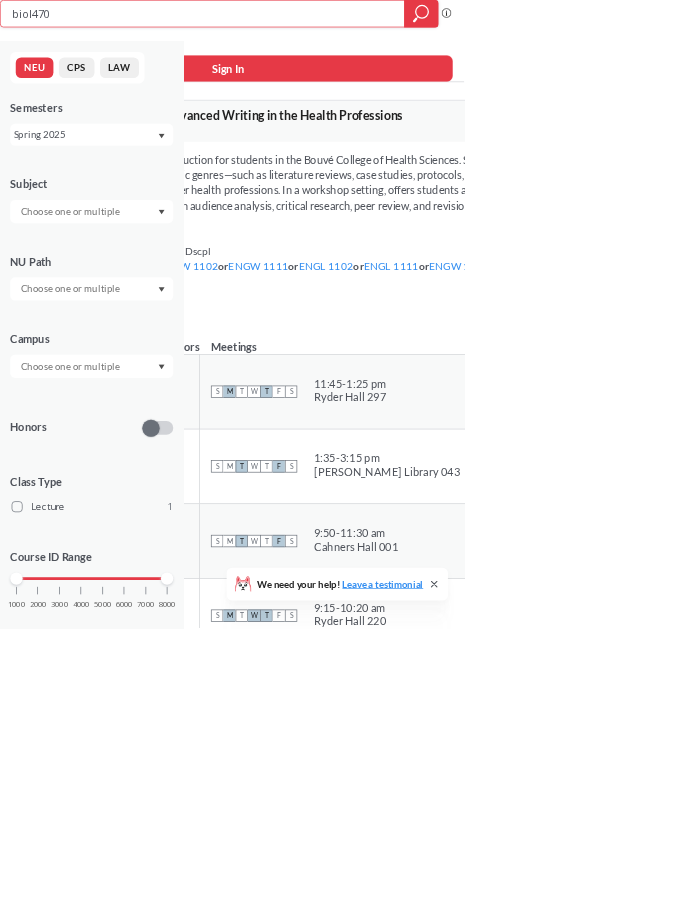 type on "biol4707" 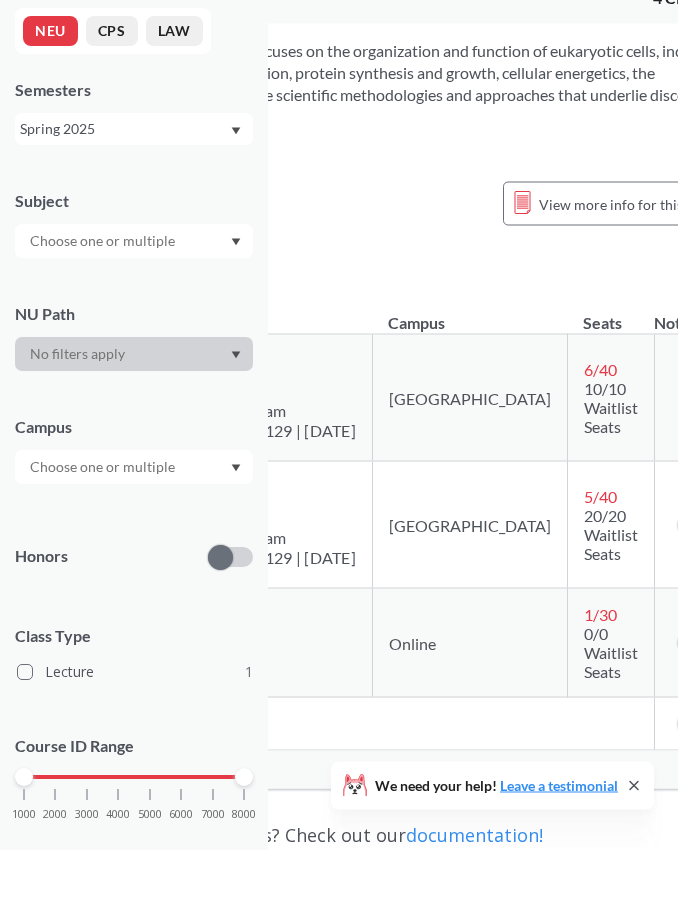 scroll, scrollTop: 116, scrollLeft: 0, axis: vertical 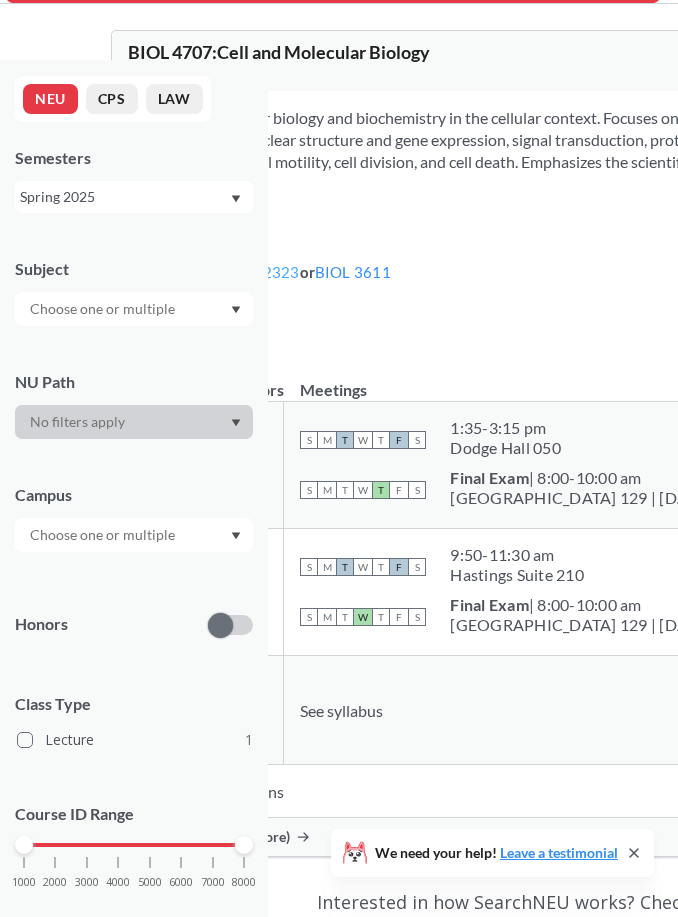 click on "BIOL 2323" at bounding box center [261, 272] 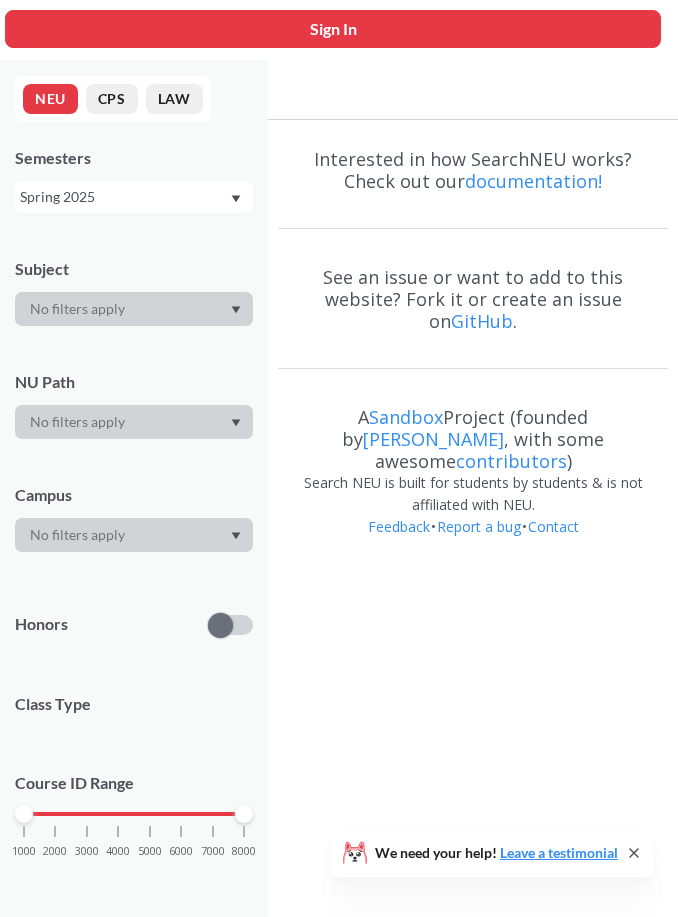 scroll, scrollTop: 0, scrollLeft: 0, axis: both 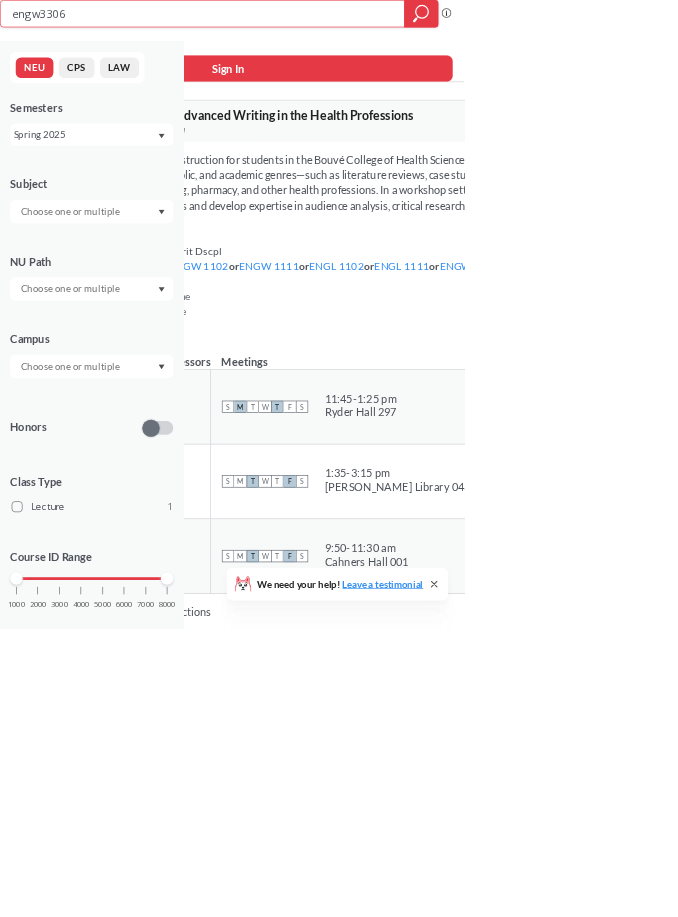 click on "engw3306" at bounding box center (296, 20) 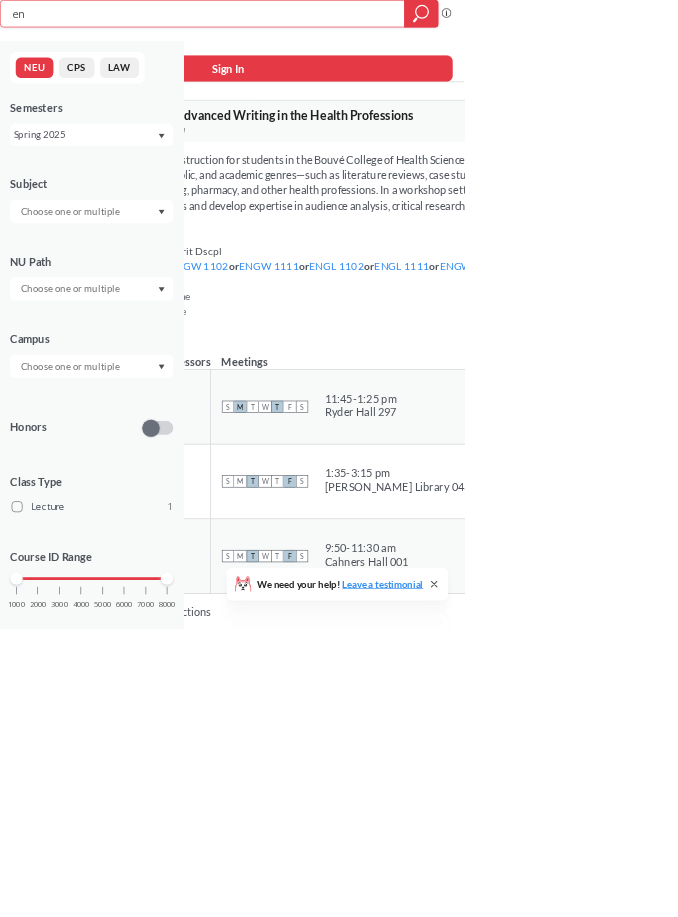 type on "e" 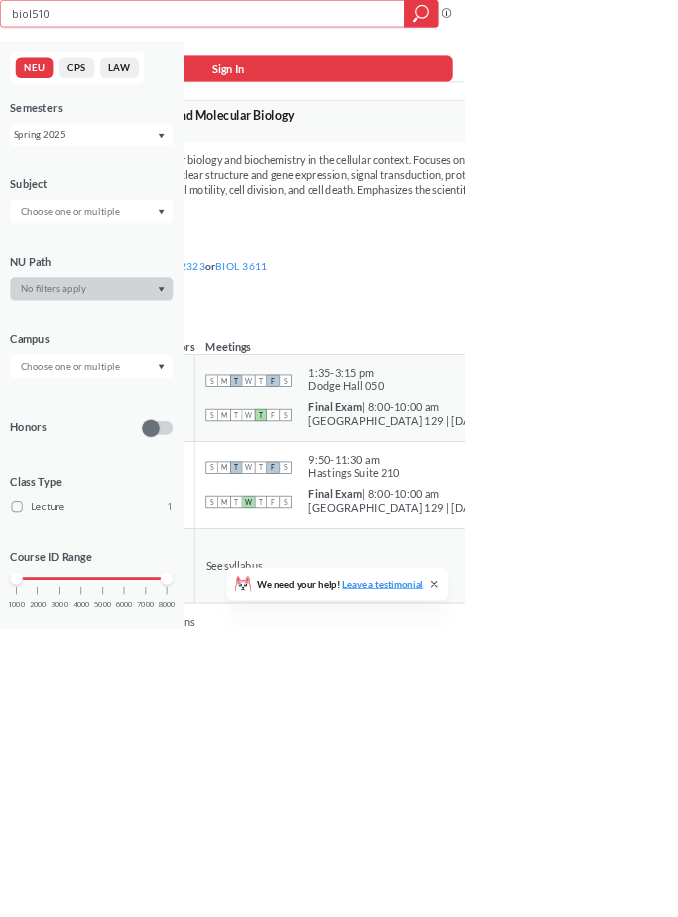 type on "biol5100" 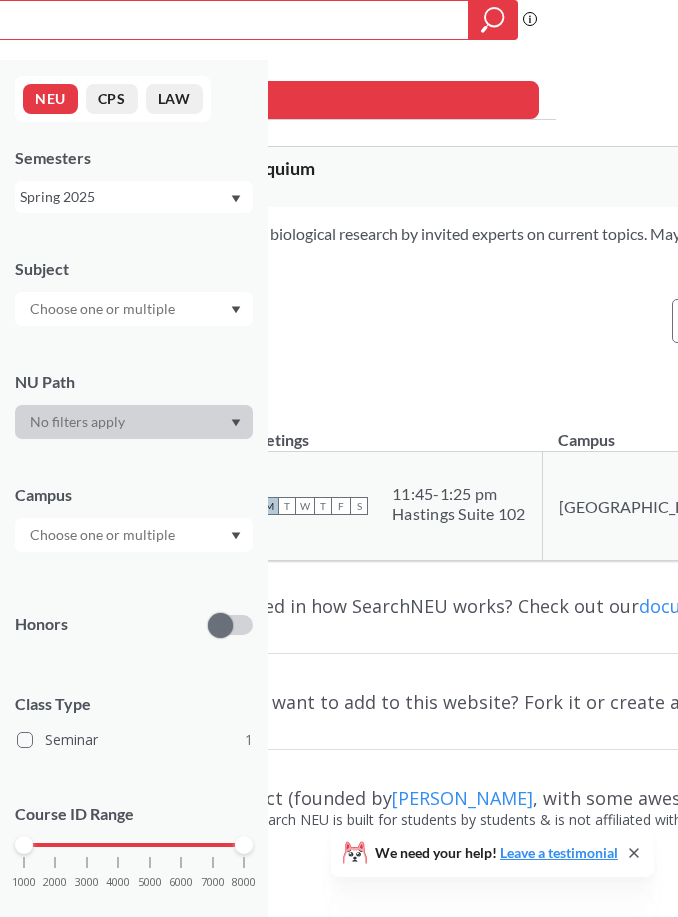 scroll, scrollTop: 0, scrollLeft: 0, axis: both 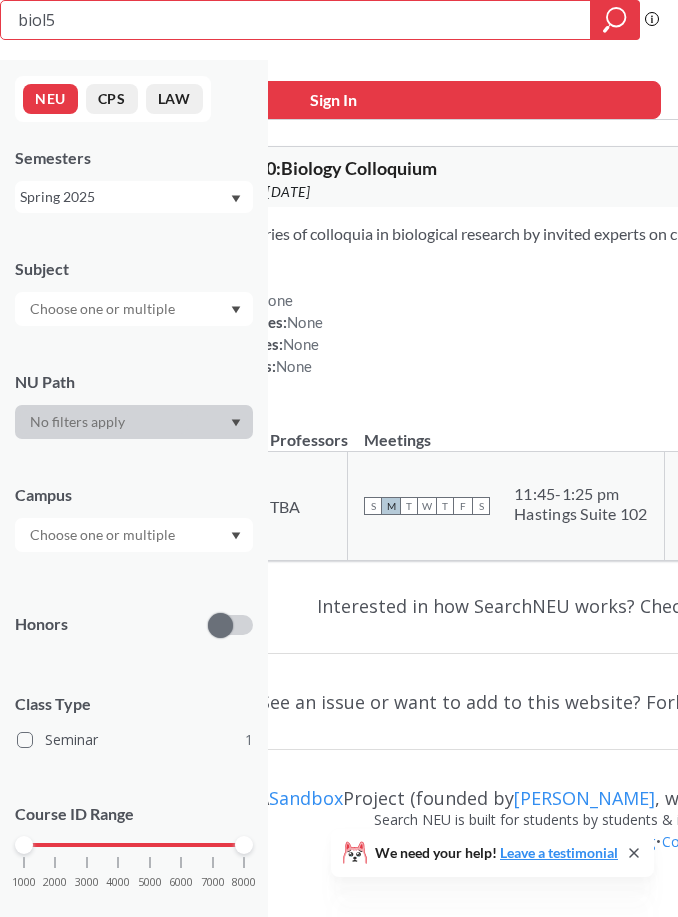 type on "biol" 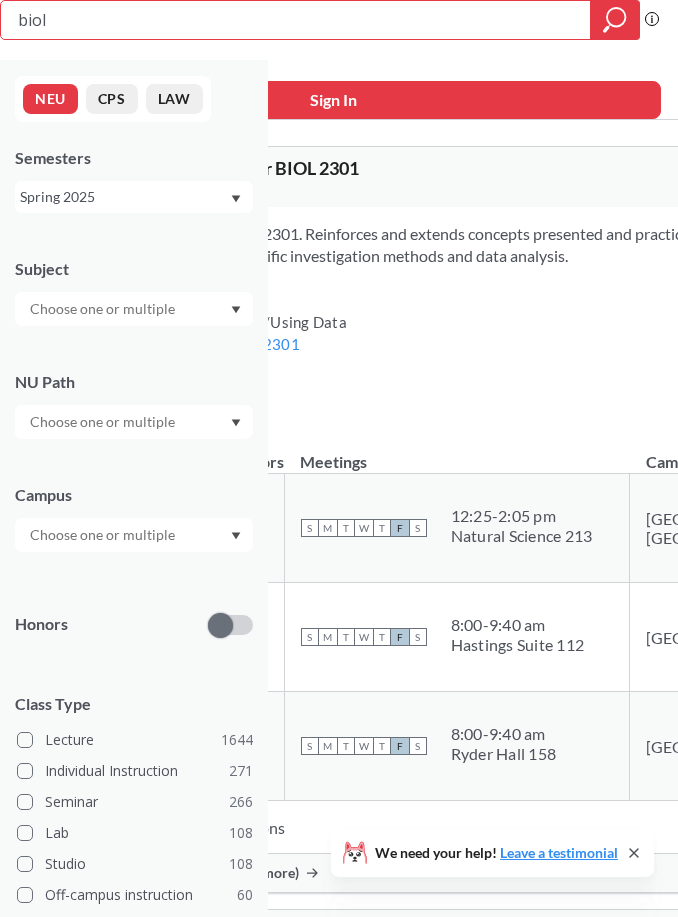 click at bounding box center [104, 535] 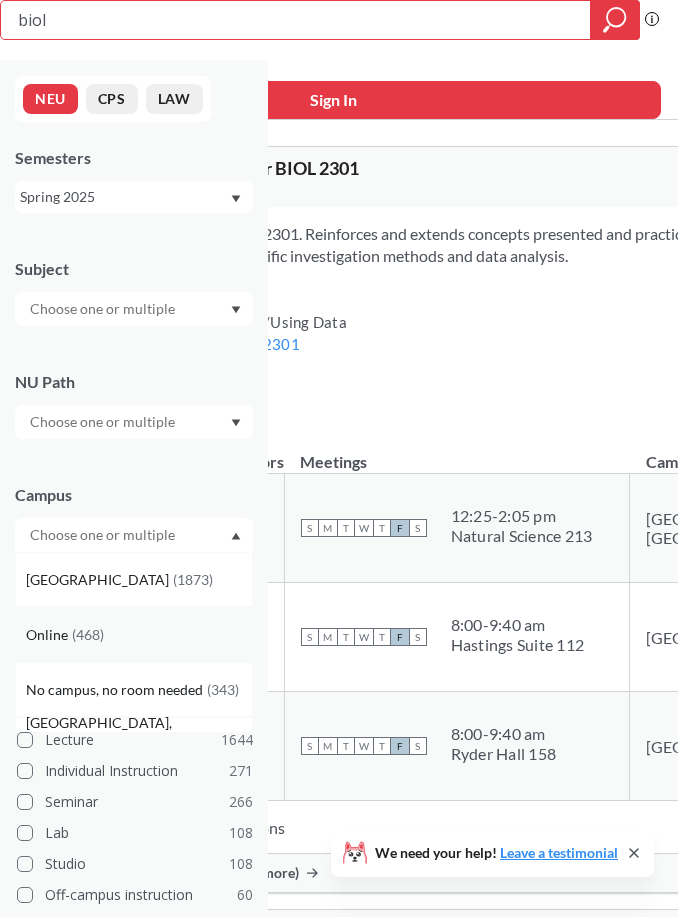 click on "Online" at bounding box center (49, 635) 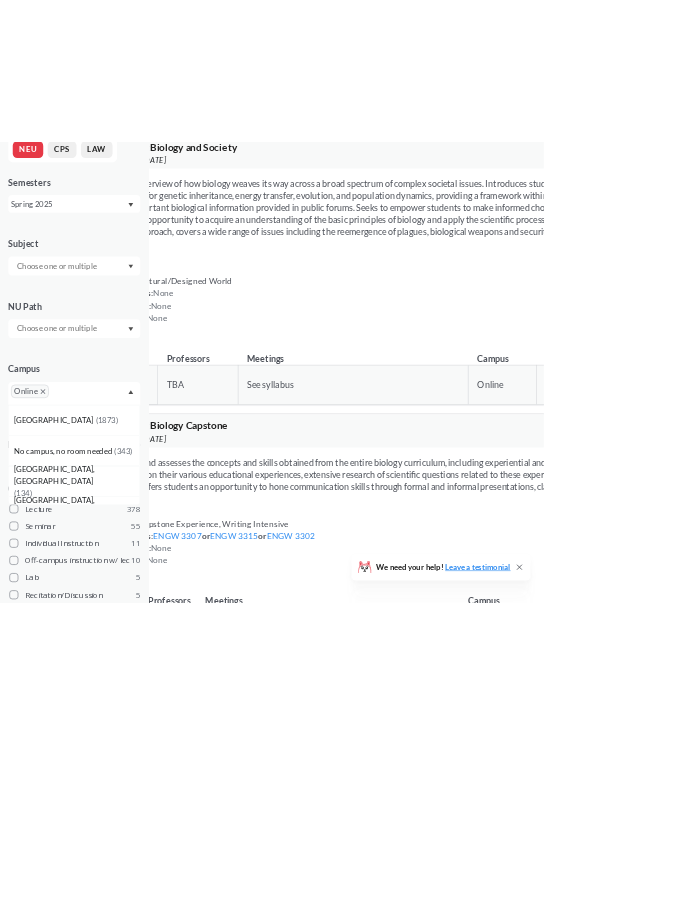 scroll, scrollTop: 0, scrollLeft: 0, axis: both 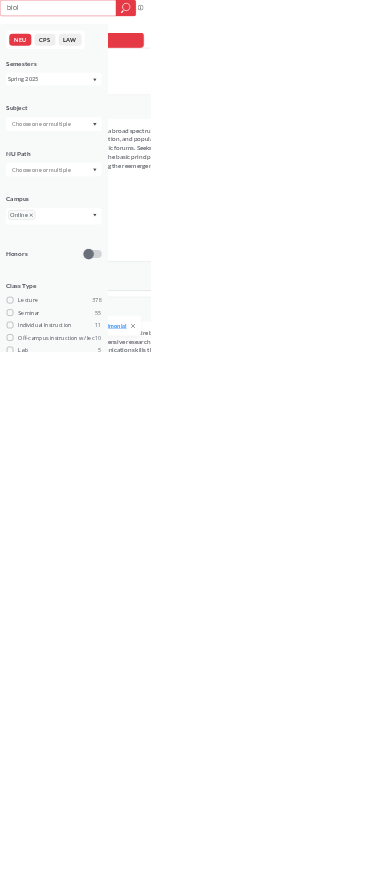 drag, startPoint x: 446, startPoint y: 406, endPoint x: -1, endPoint y: -1, distance: 604.53125 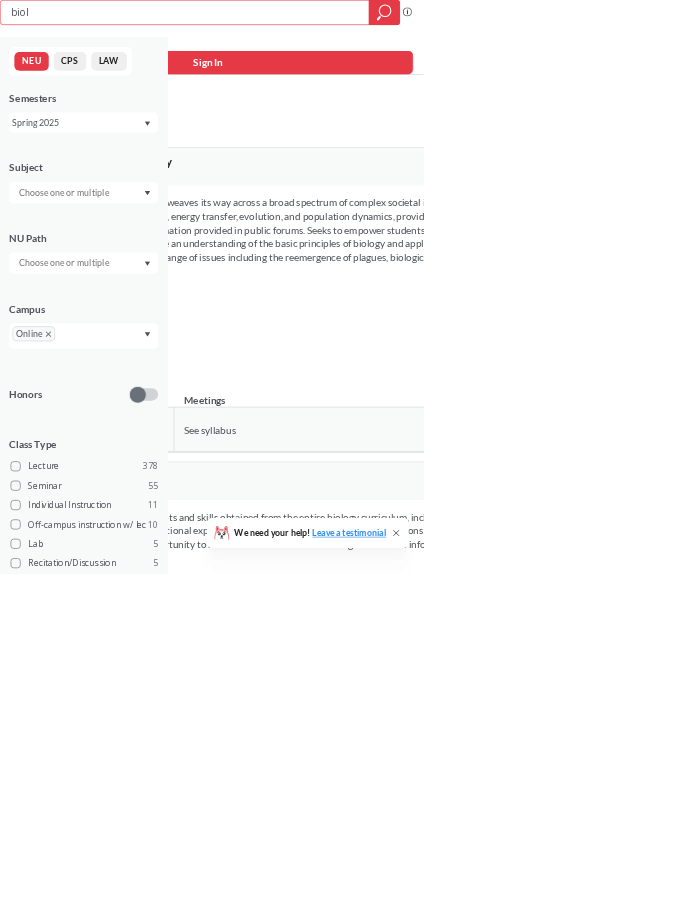 click on "Spring 2025" at bounding box center (124, 197) 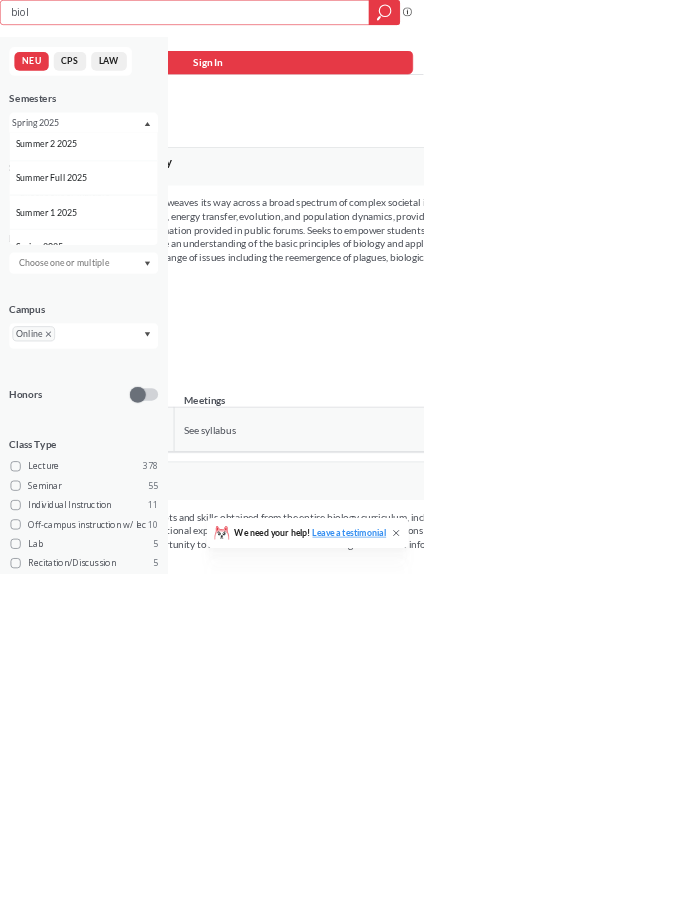 scroll, scrollTop: 79, scrollLeft: 0, axis: vertical 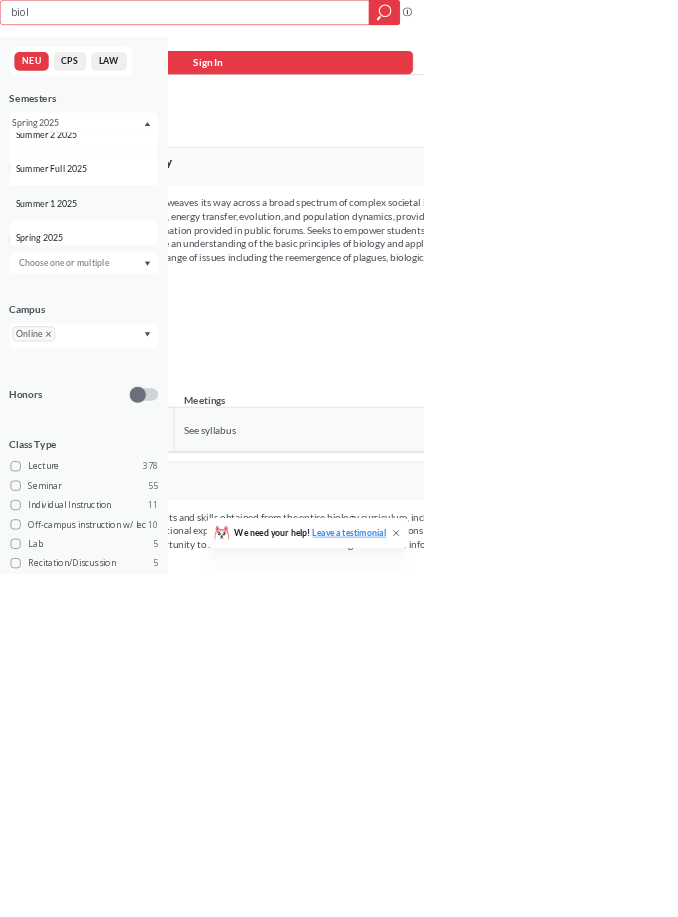click on "Summer 1 2025" at bounding box center (77, 327) 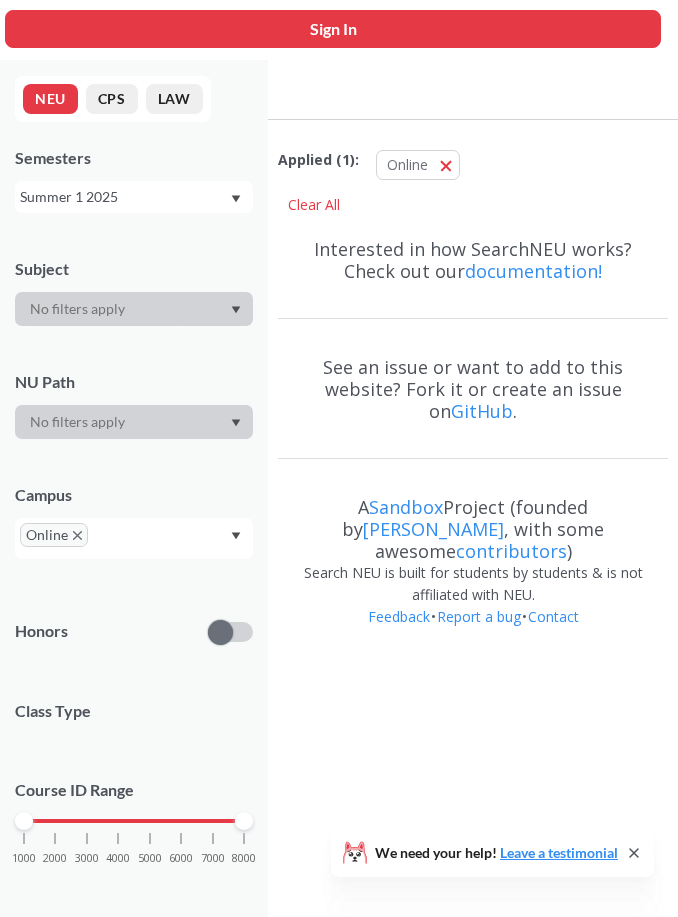 scroll, scrollTop: 0, scrollLeft: 0, axis: both 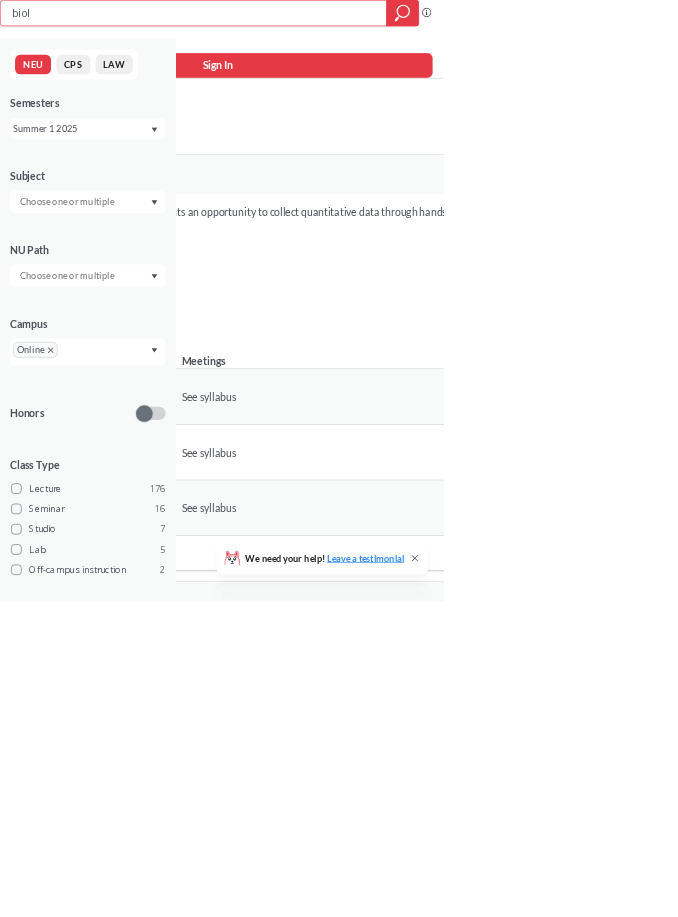 click on "biol" at bounding box center [296, 20] 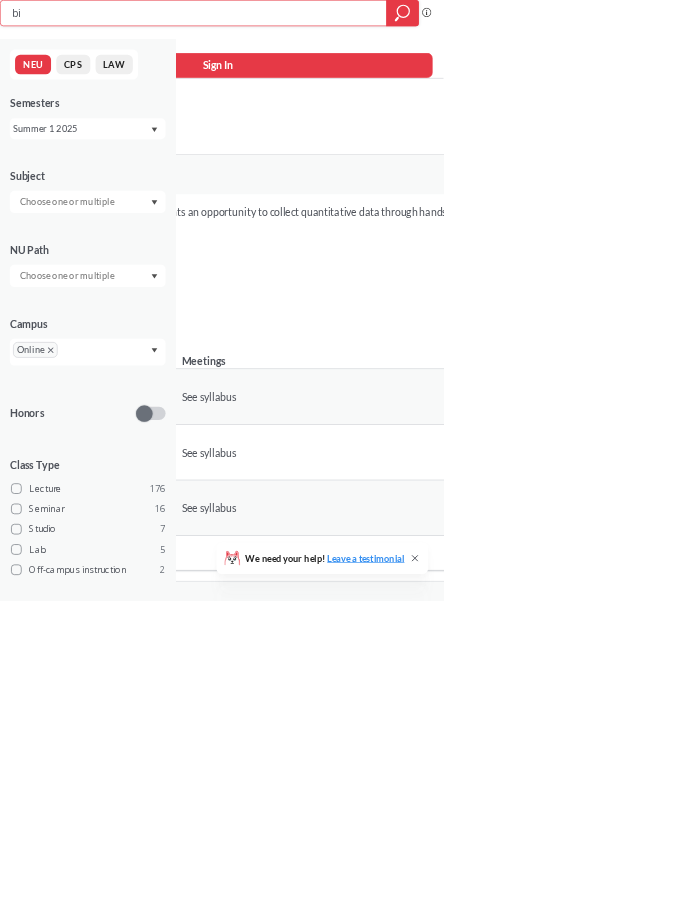 type on "b" 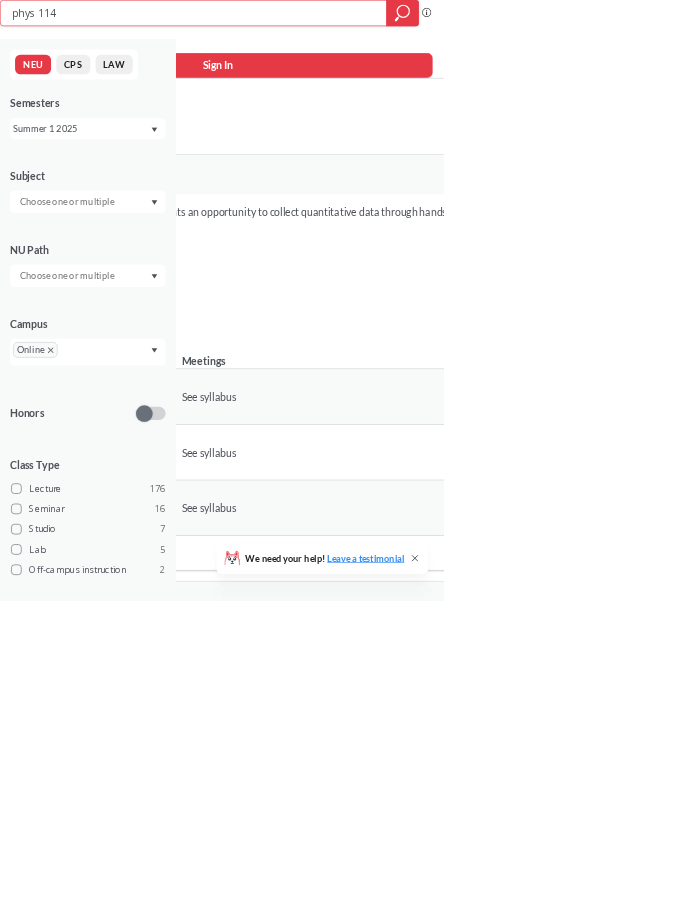 type on "phys 1147" 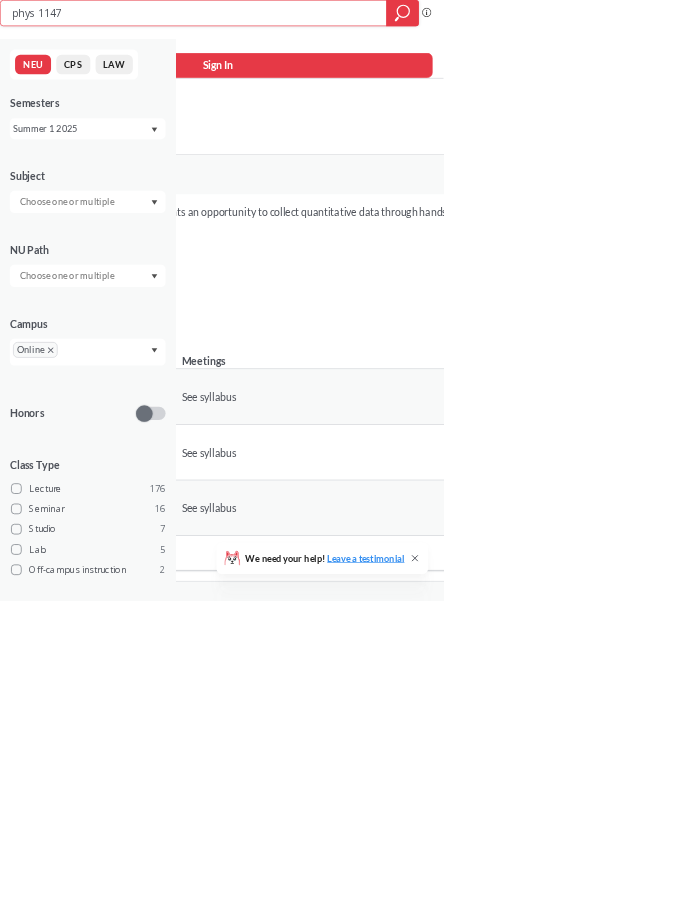 click 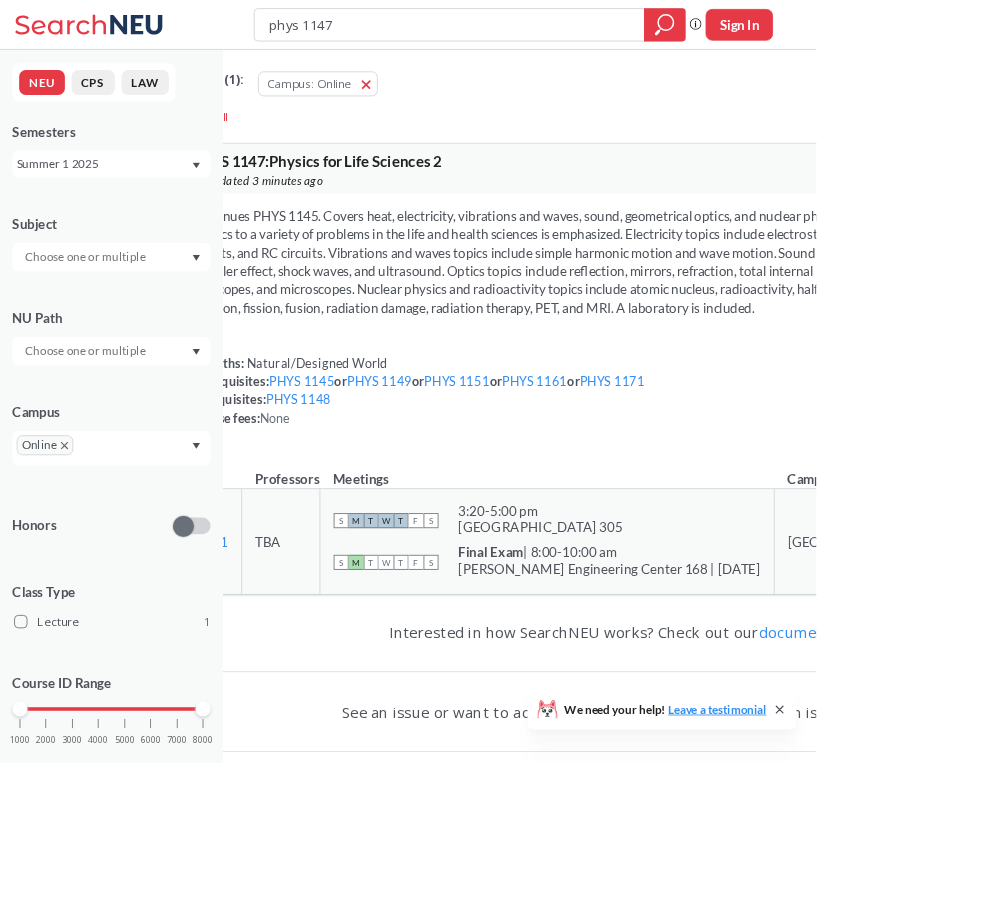 scroll, scrollTop: 0, scrollLeft: 0, axis: both 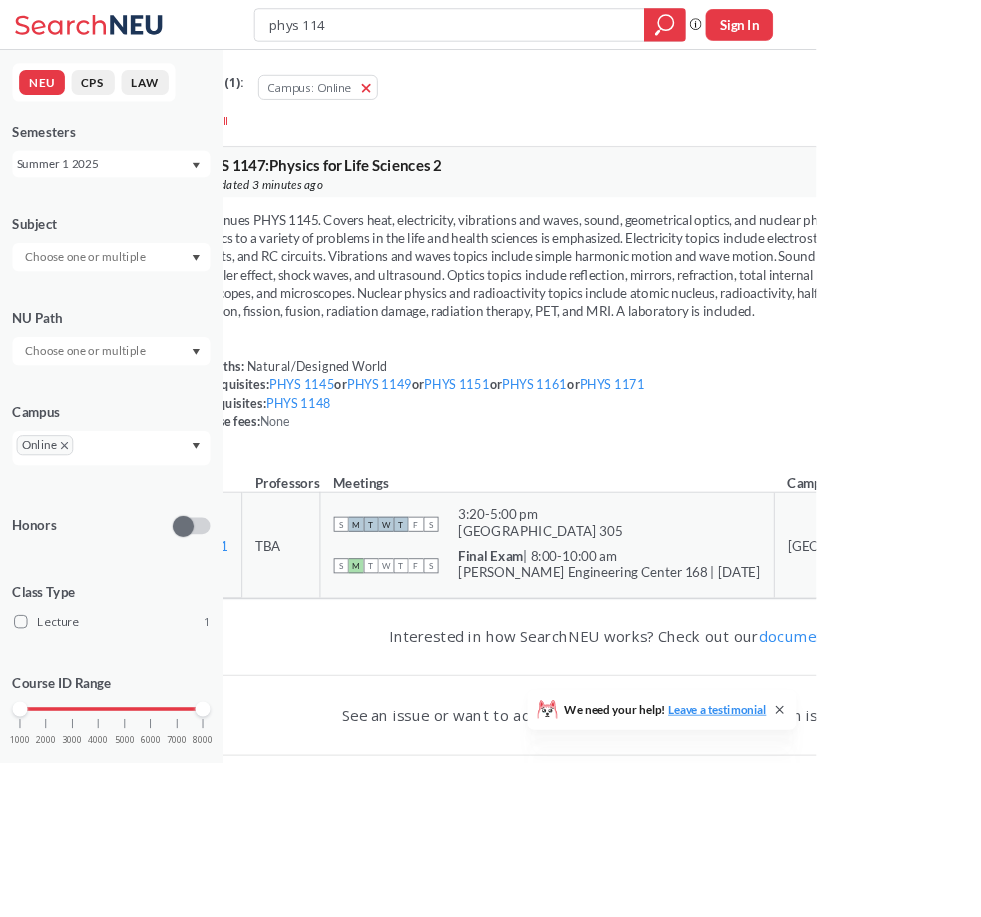 type on "phys 1148" 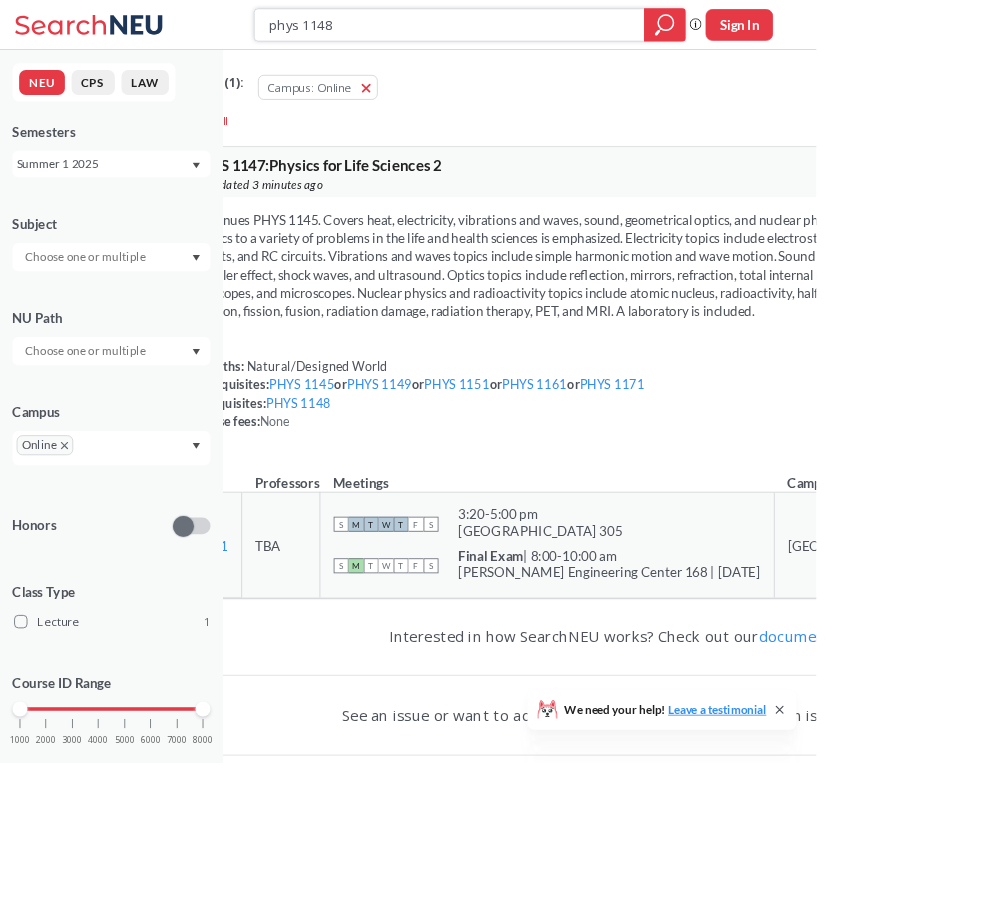 click 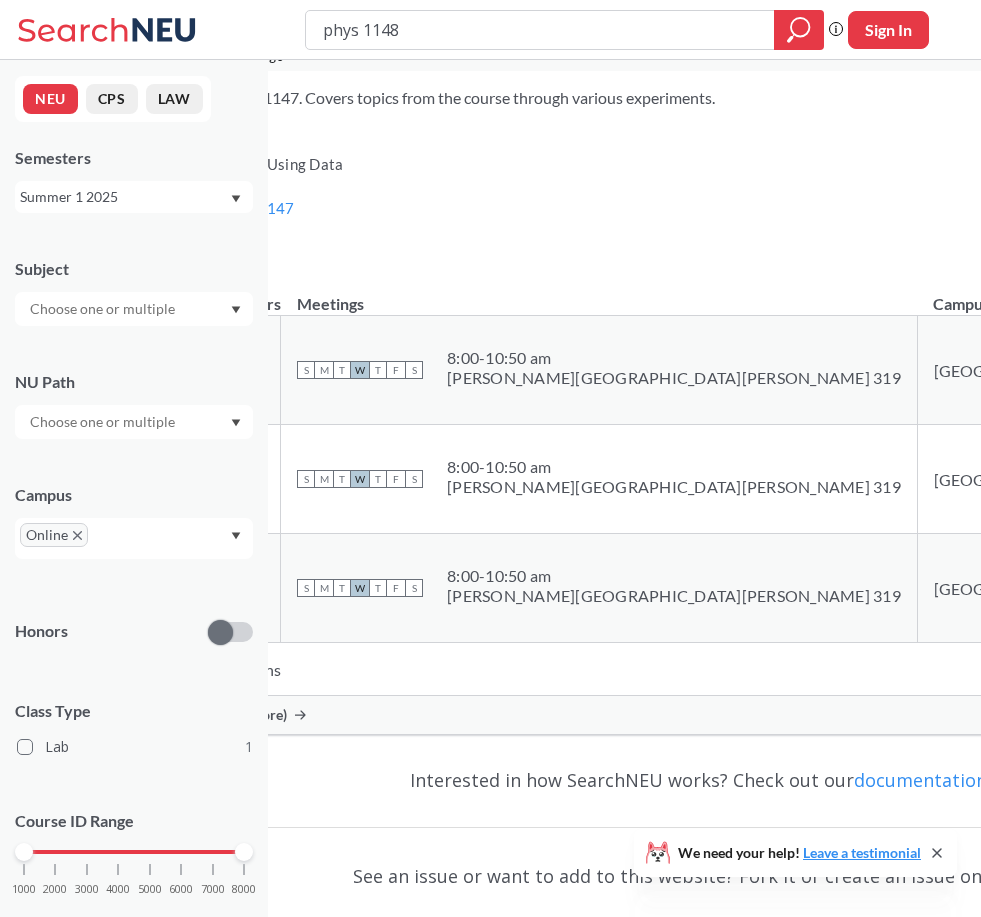 scroll, scrollTop: 0, scrollLeft: 58, axis: horizontal 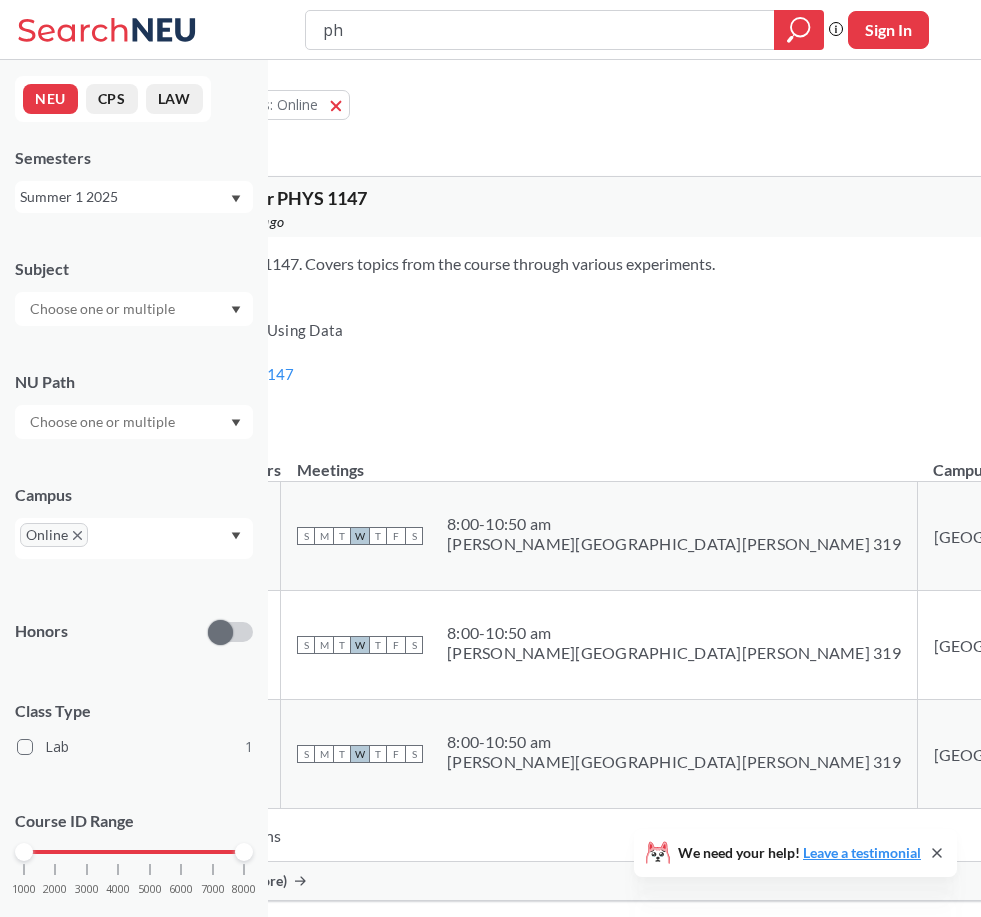 type on "p" 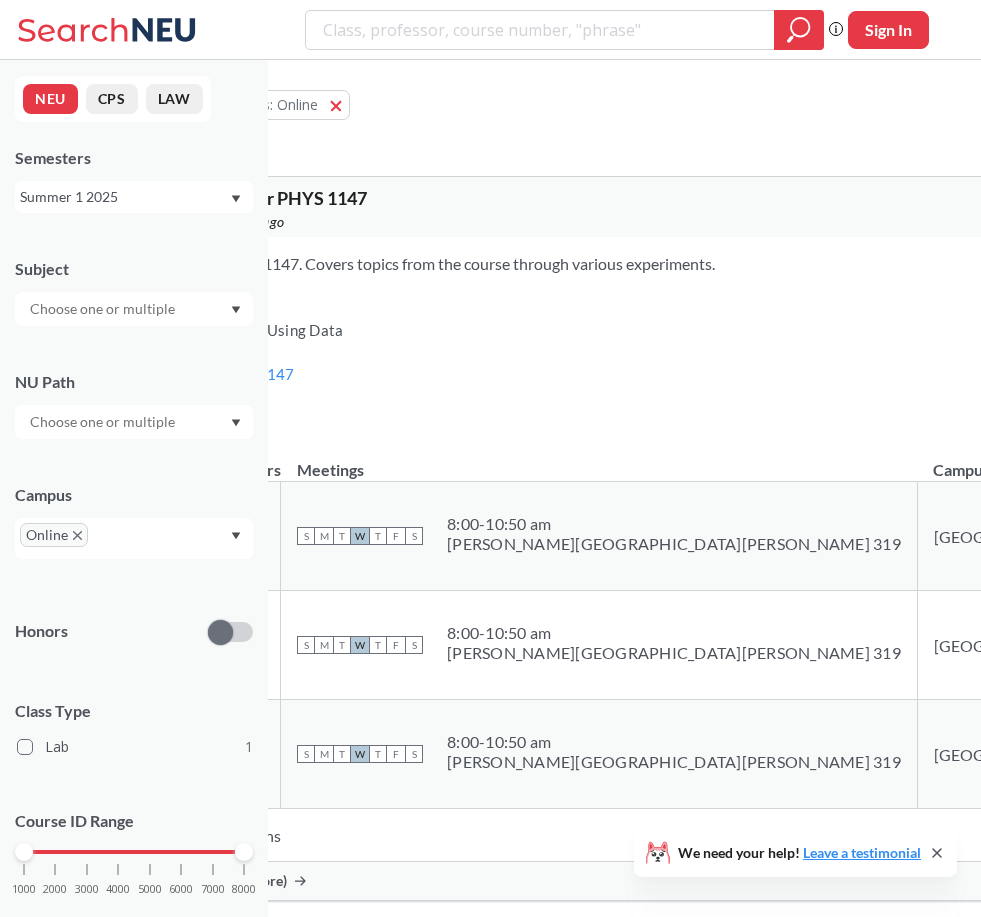 type 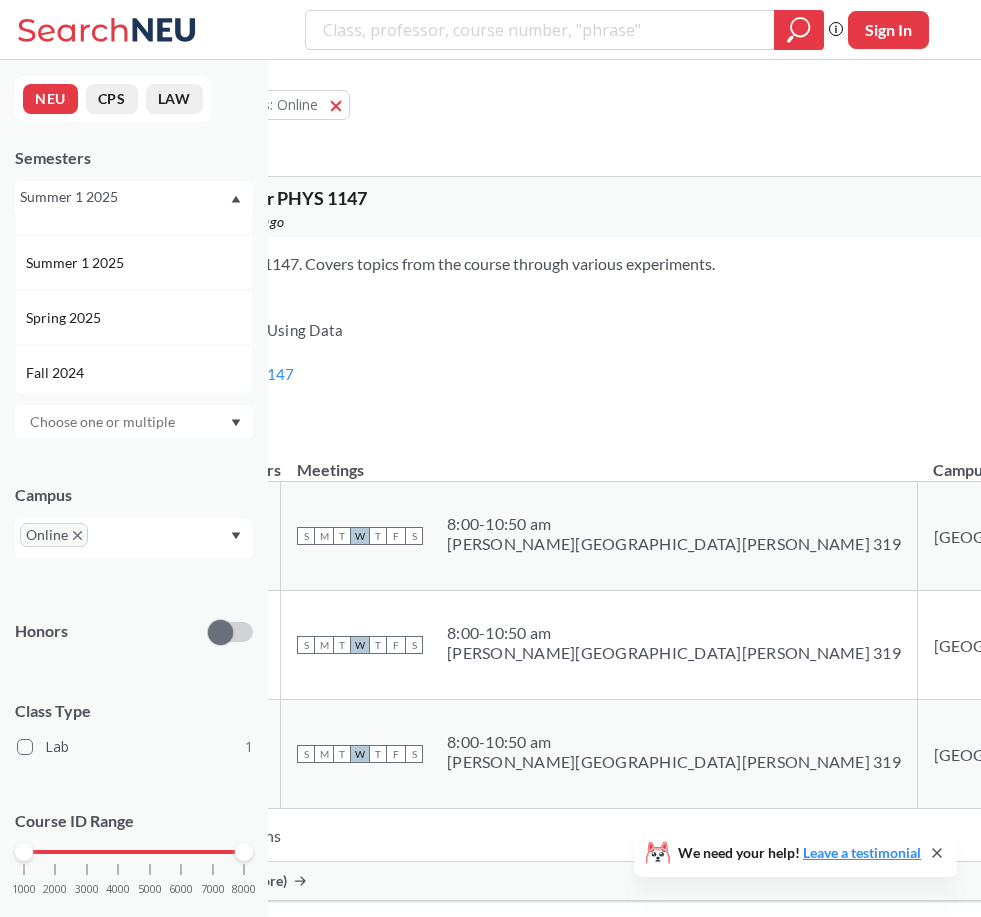 scroll, scrollTop: 160, scrollLeft: 0, axis: vertical 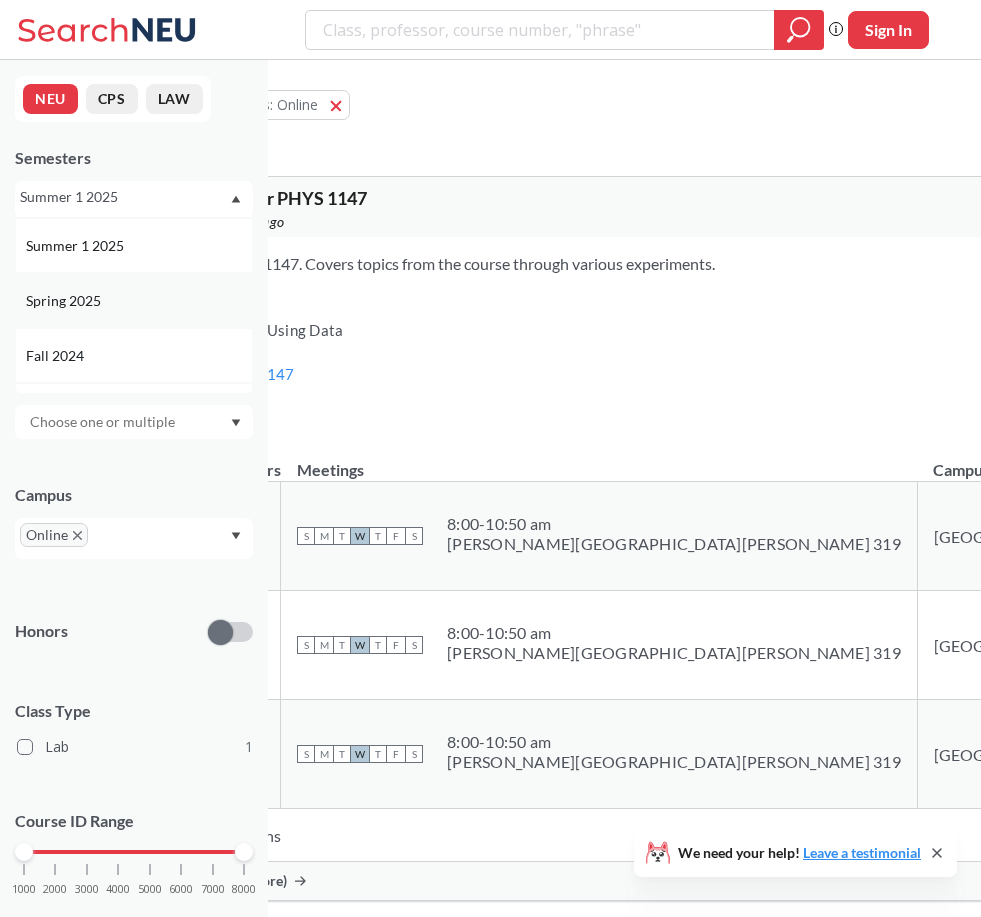 click on "Spring 2025" at bounding box center [139, 301] 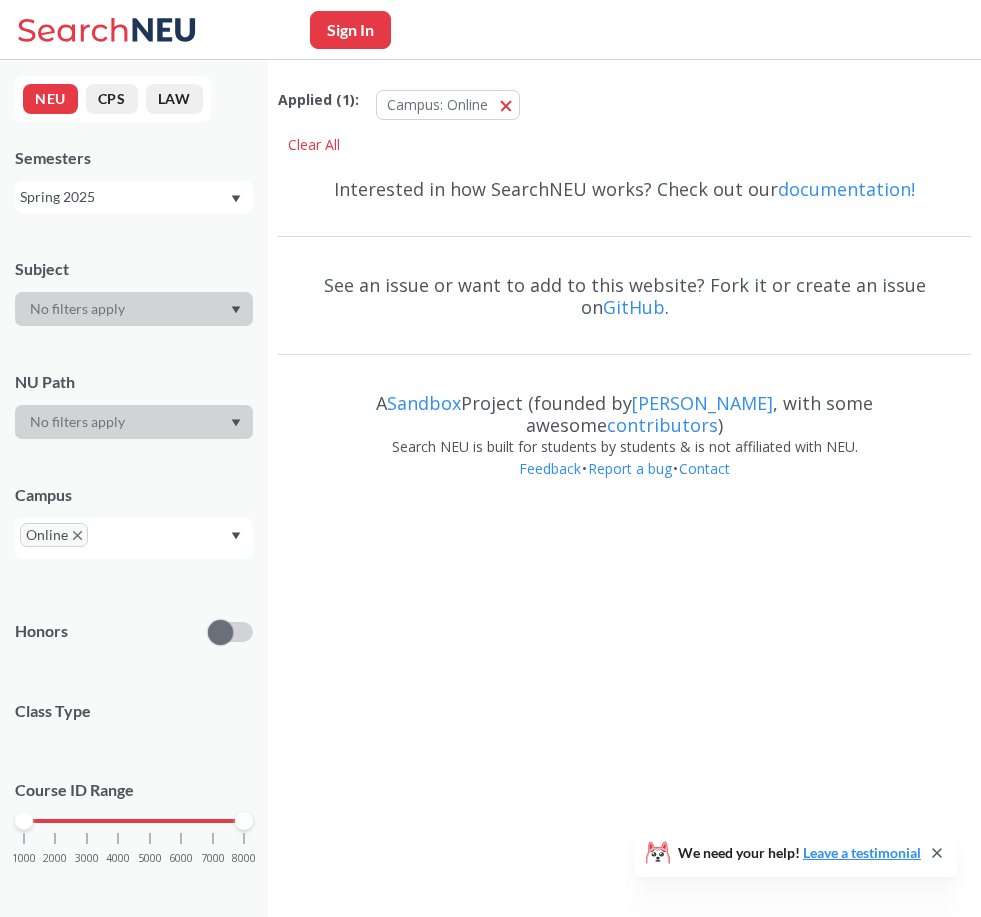 scroll, scrollTop: 0, scrollLeft: 0, axis: both 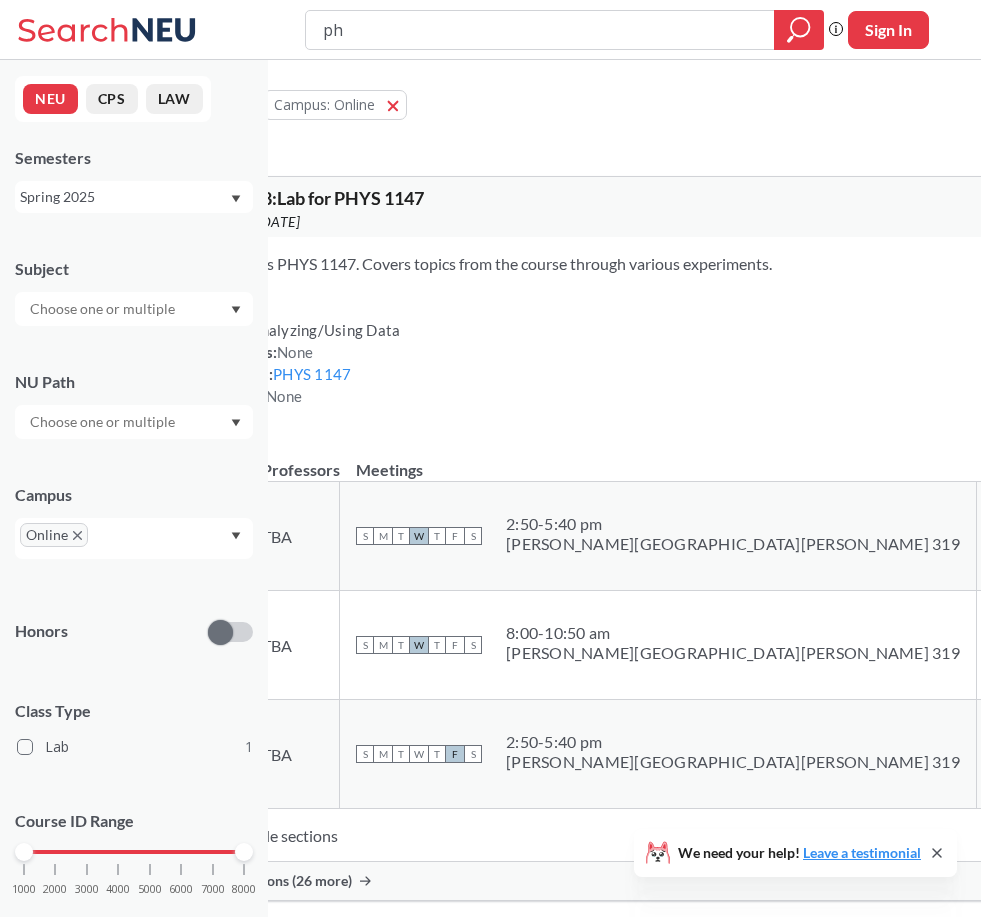 type on "p" 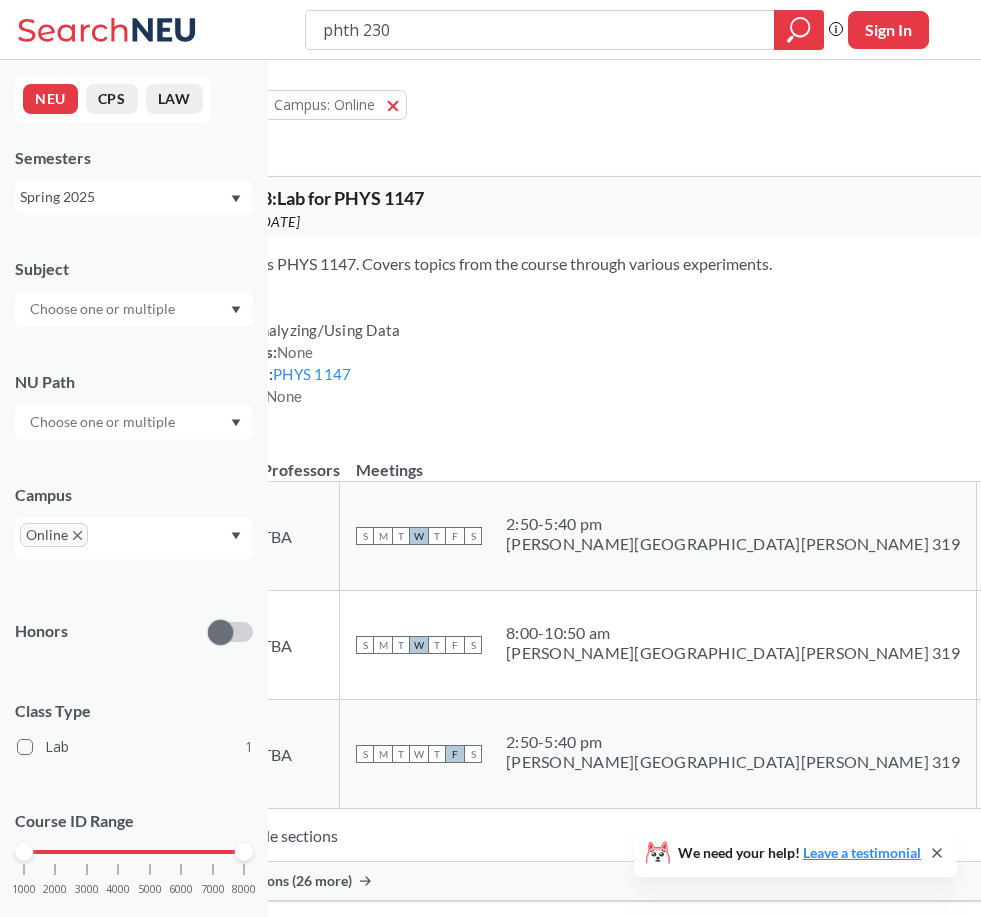 type on "phth 2300" 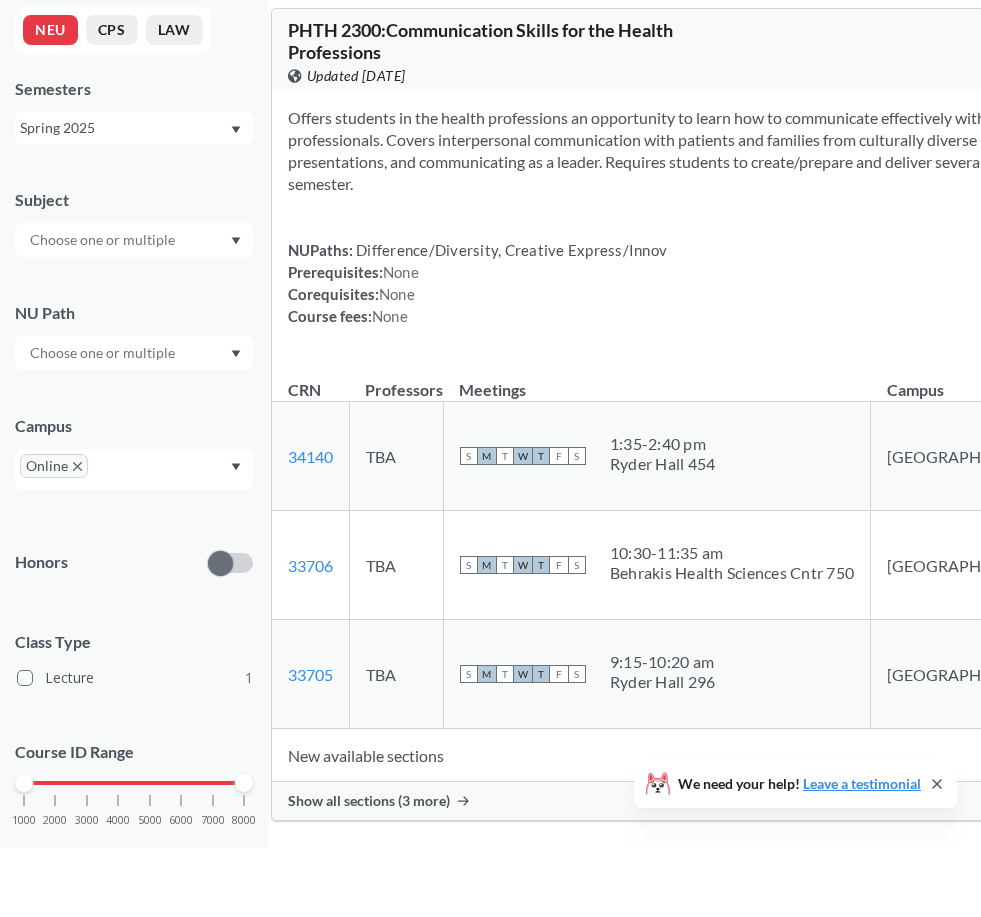 scroll, scrollTop: 109, scrollLeft: 0, axis: vertical 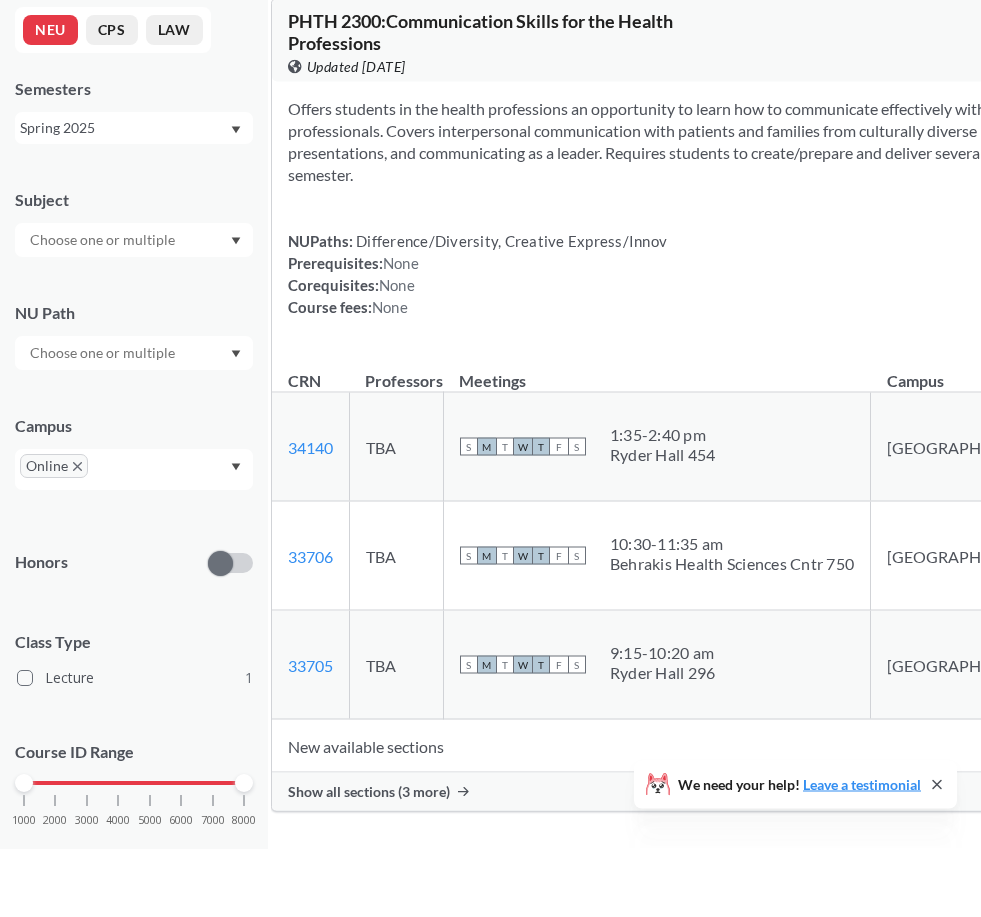 click on "Show all sections (3 more)" at bounding box center (369, 860) 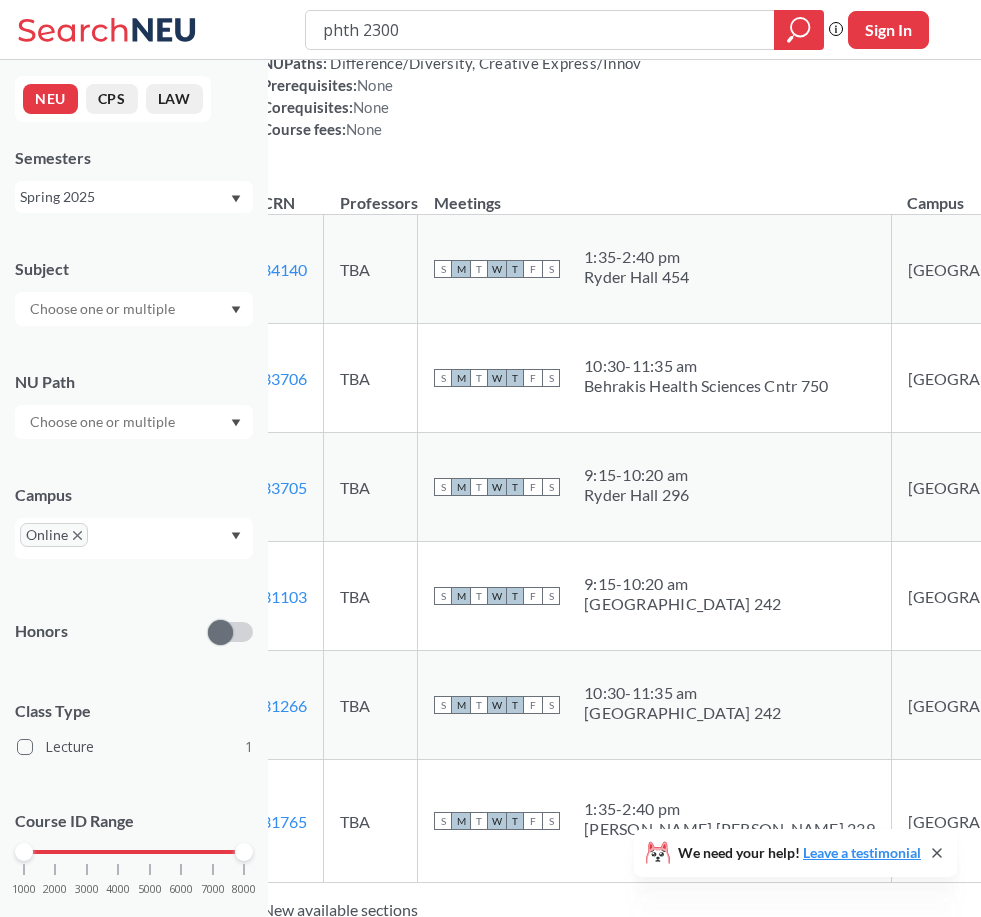 scroll, scrollTop: 0, scrollLeft: 0, axis: both 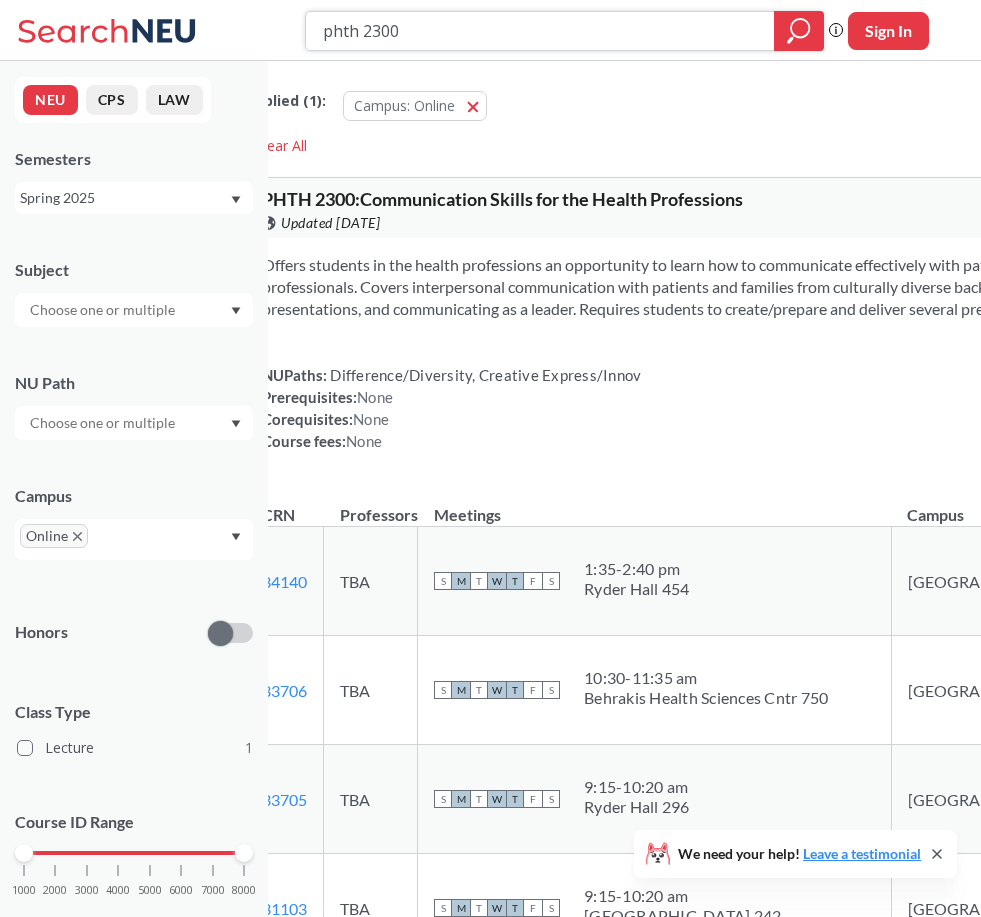 click on "phth 2300" at bounding box center [540, 30] 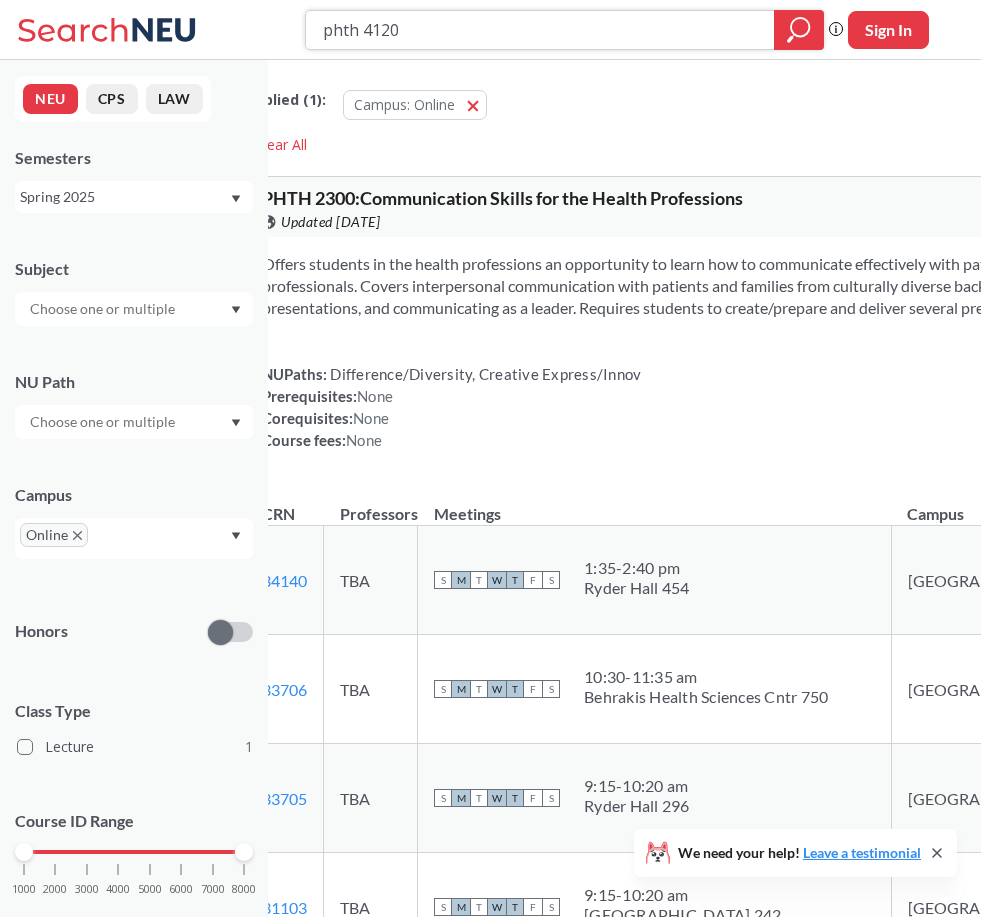 type on "phth 4120'" 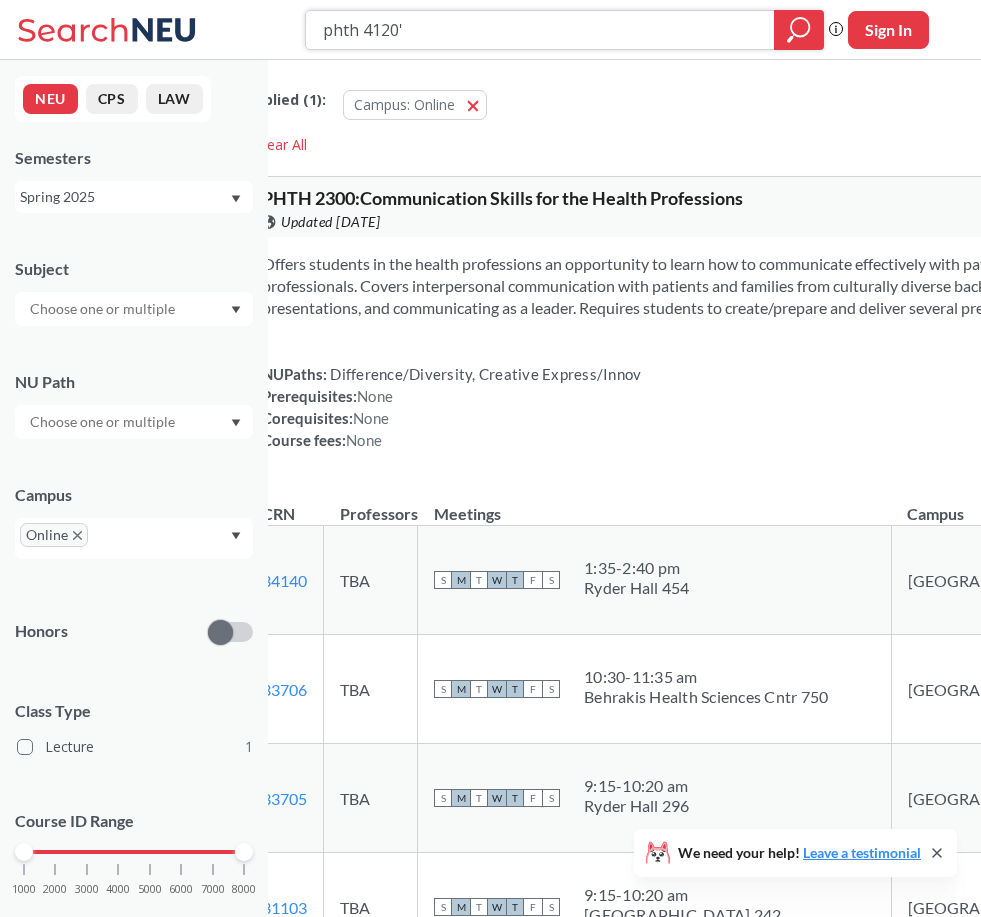 click 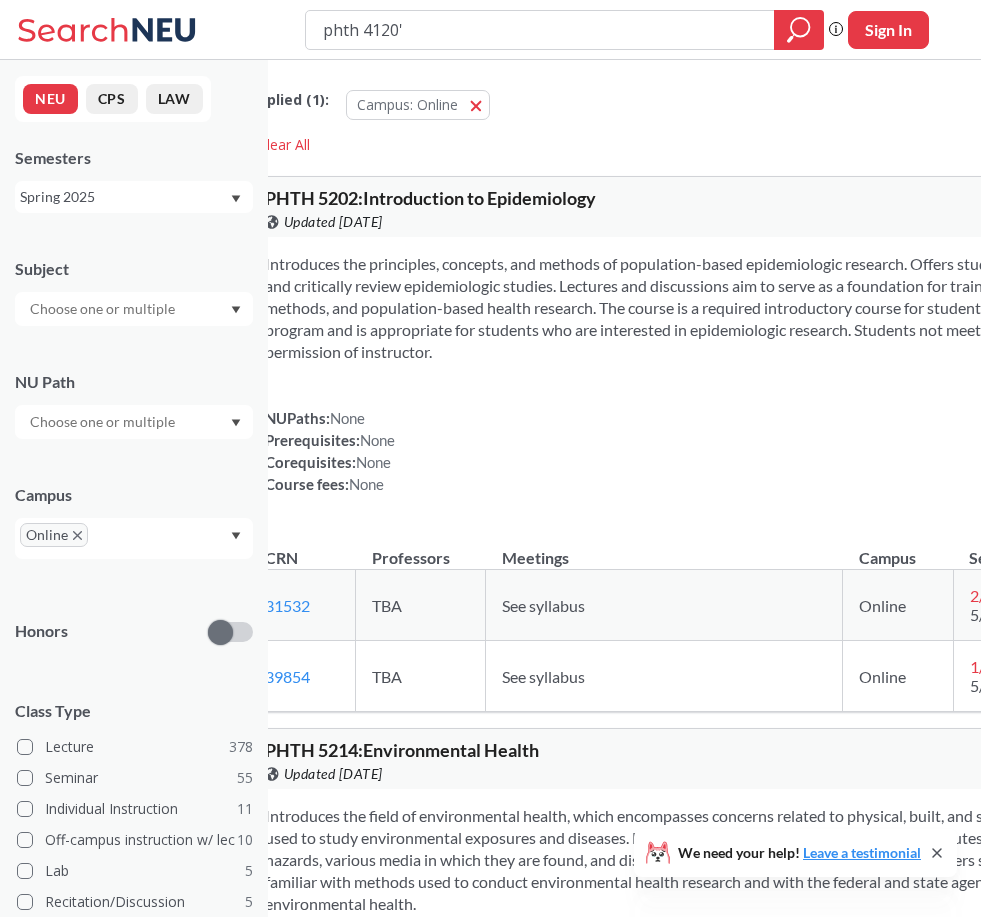 type on "phth 4120" 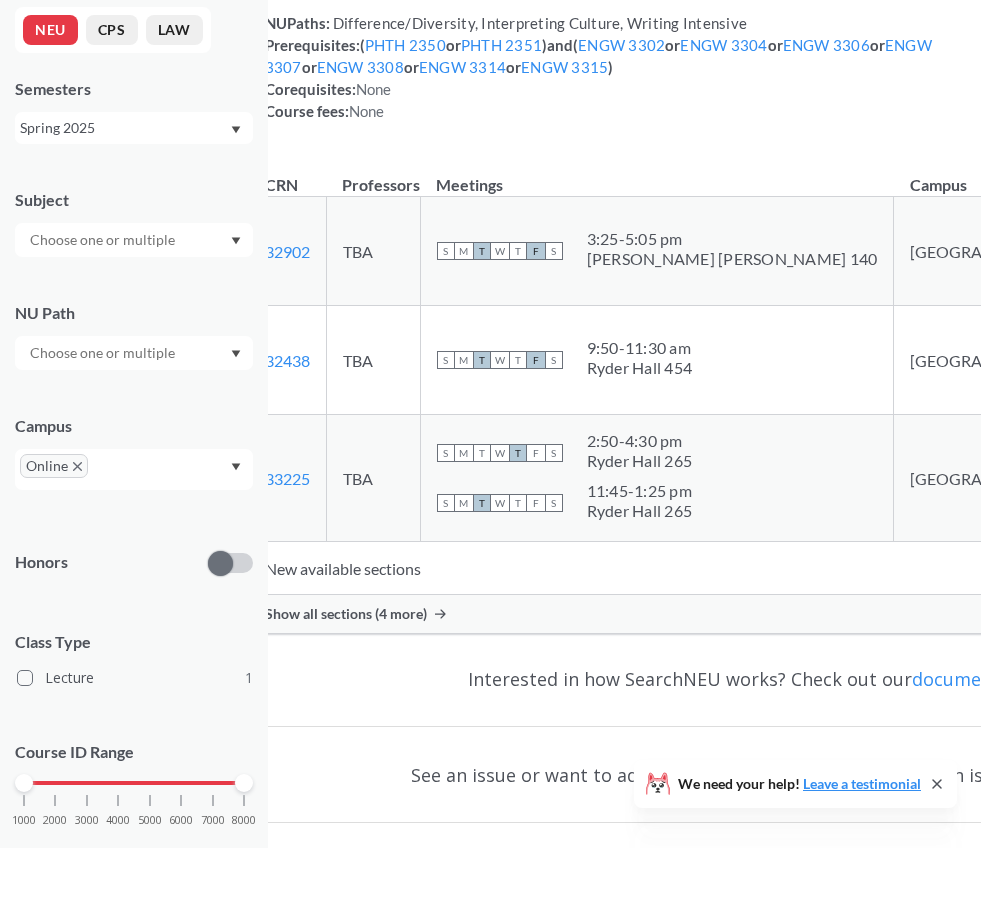 scroll, scrollTop: 305, scrollLeft: 0, axis: vertical 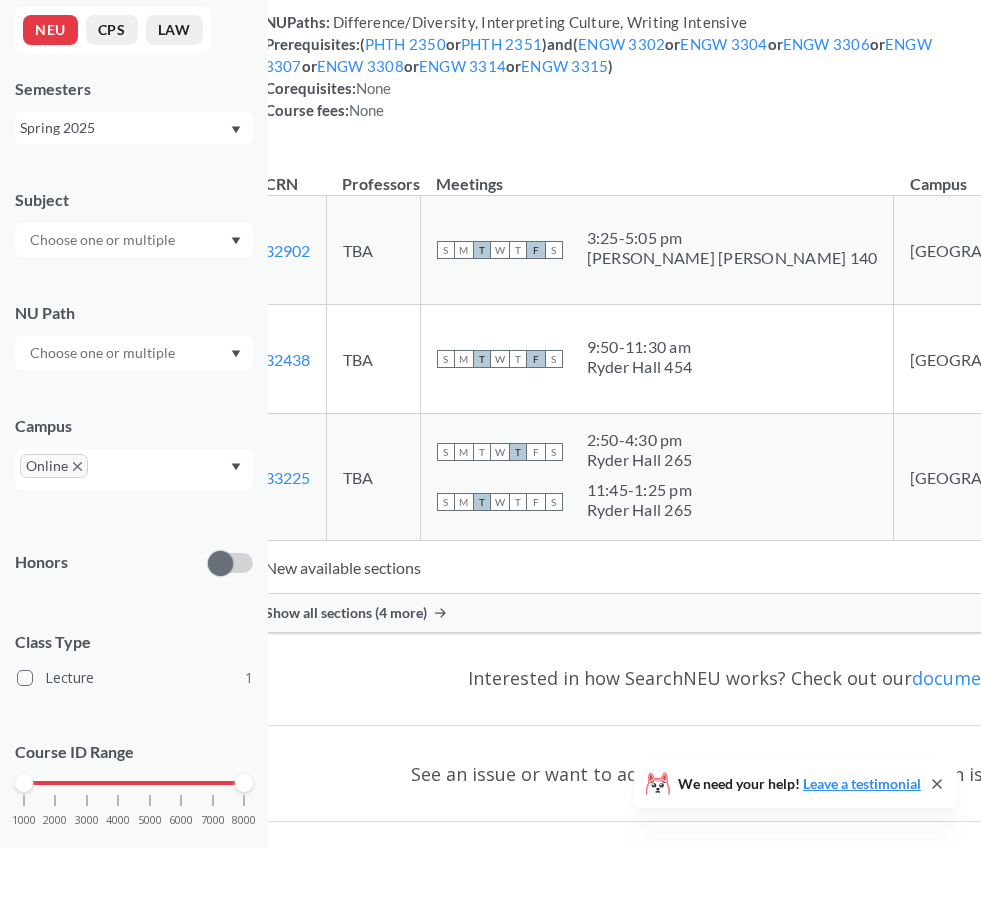 click on "Show all sections (4 more)" at bounding box center (759, 682) 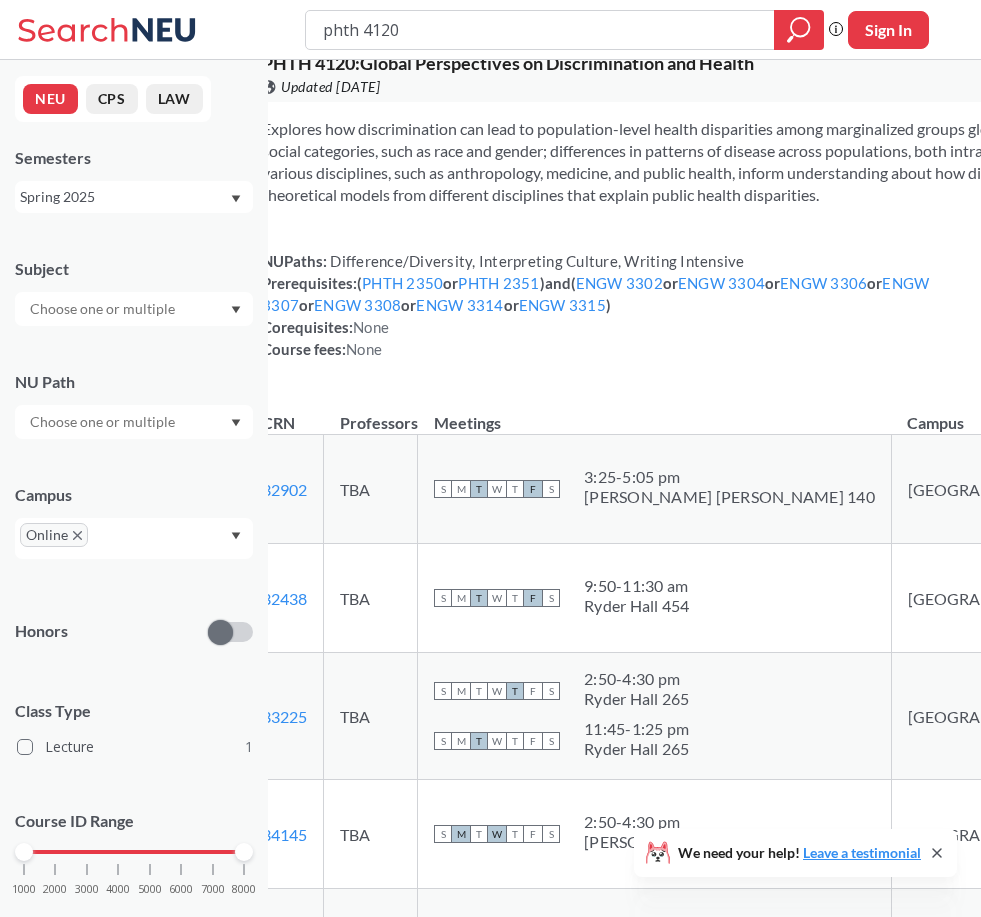 scroll, scrollTop: 0, scrollLeft: 0, axis: both 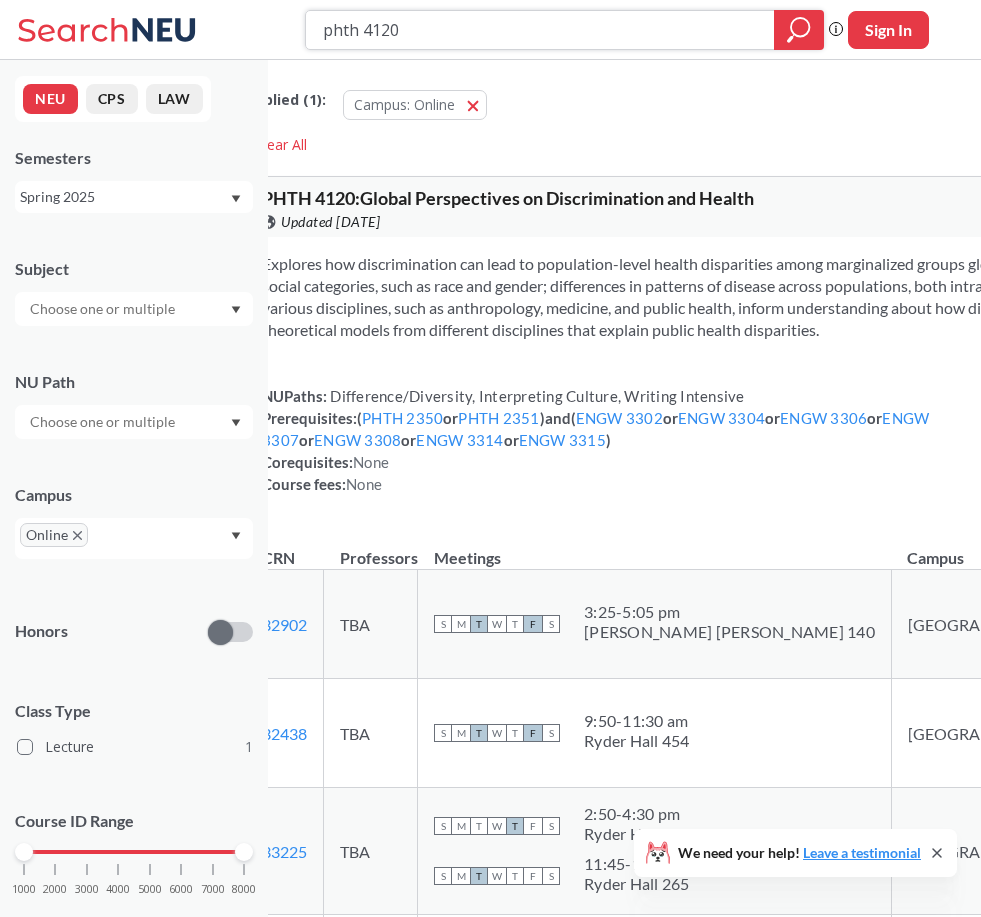 click on "phth 4120" at bounding box center [540, 30] 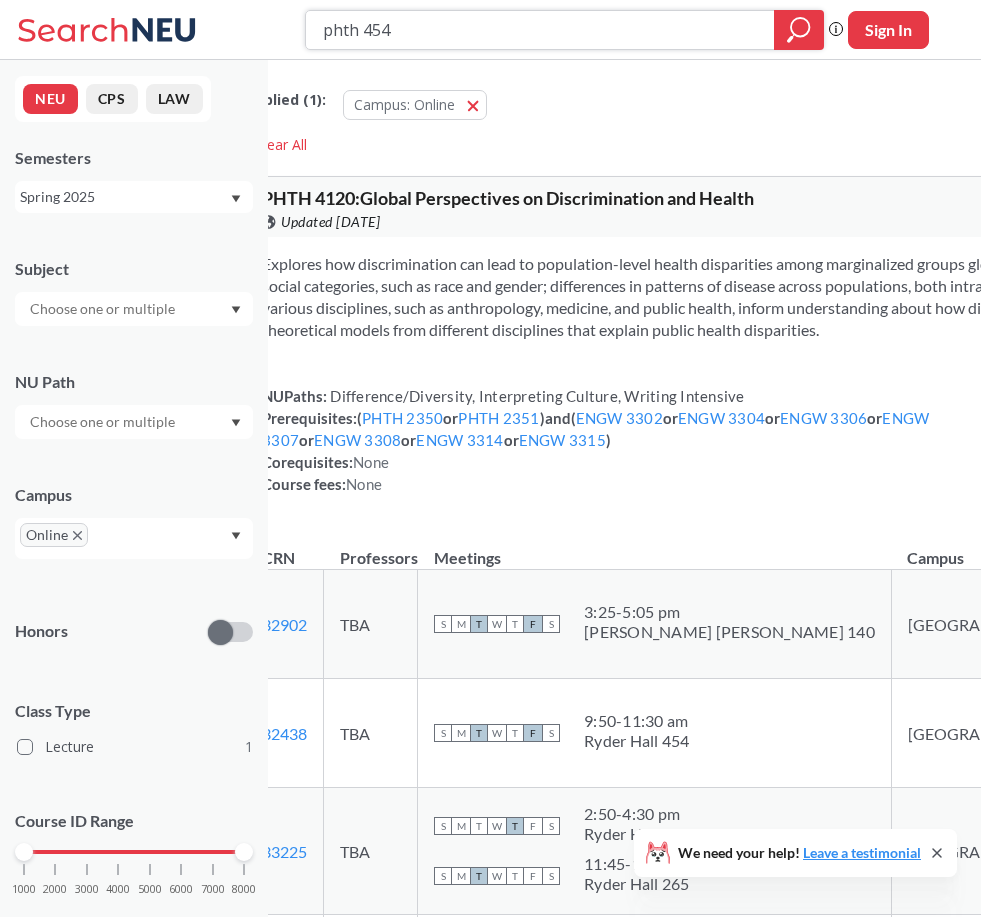 type on "phth 4540" 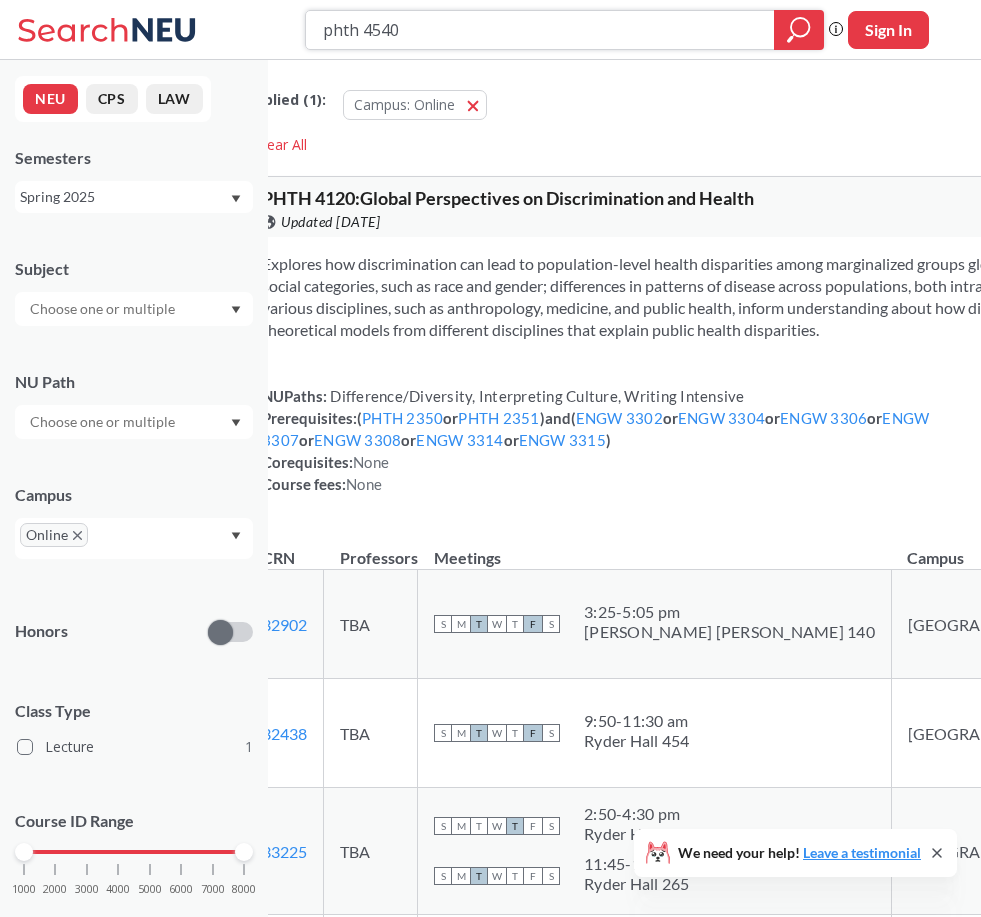 click at bounding box center (799, 30) 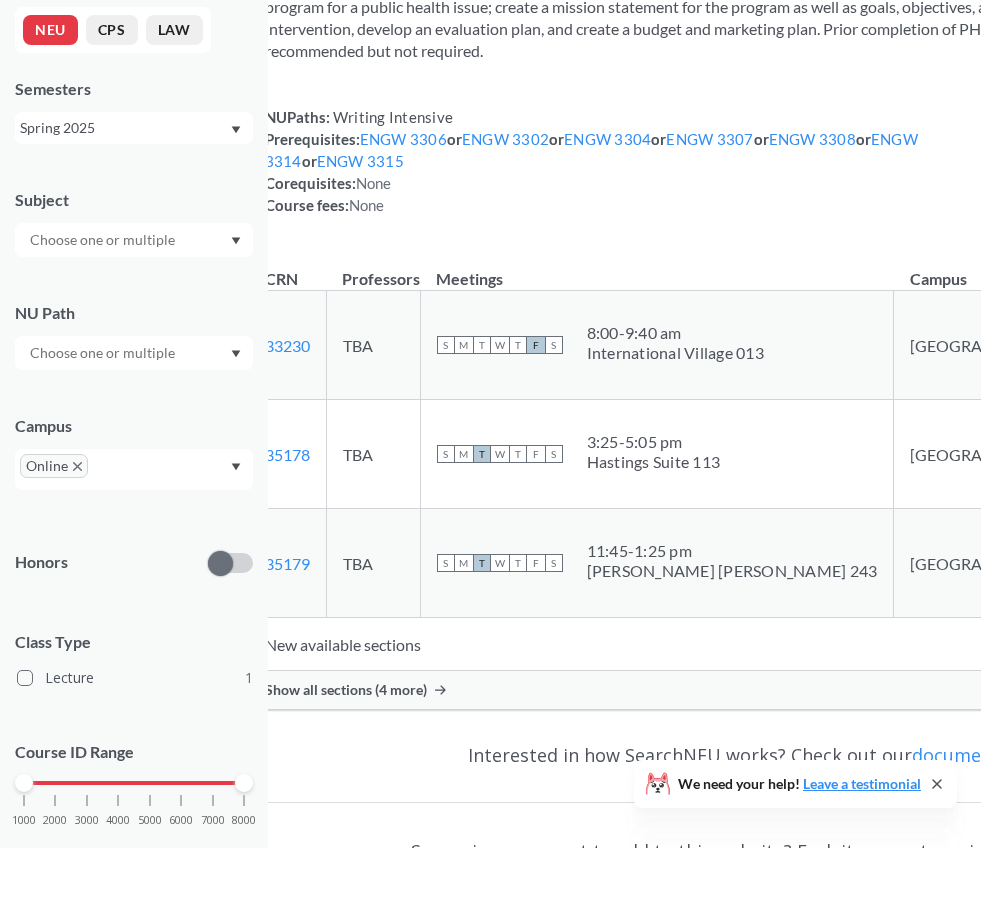 scroll, scrollTop: 288, scrollLeft: 0, axis: vertical 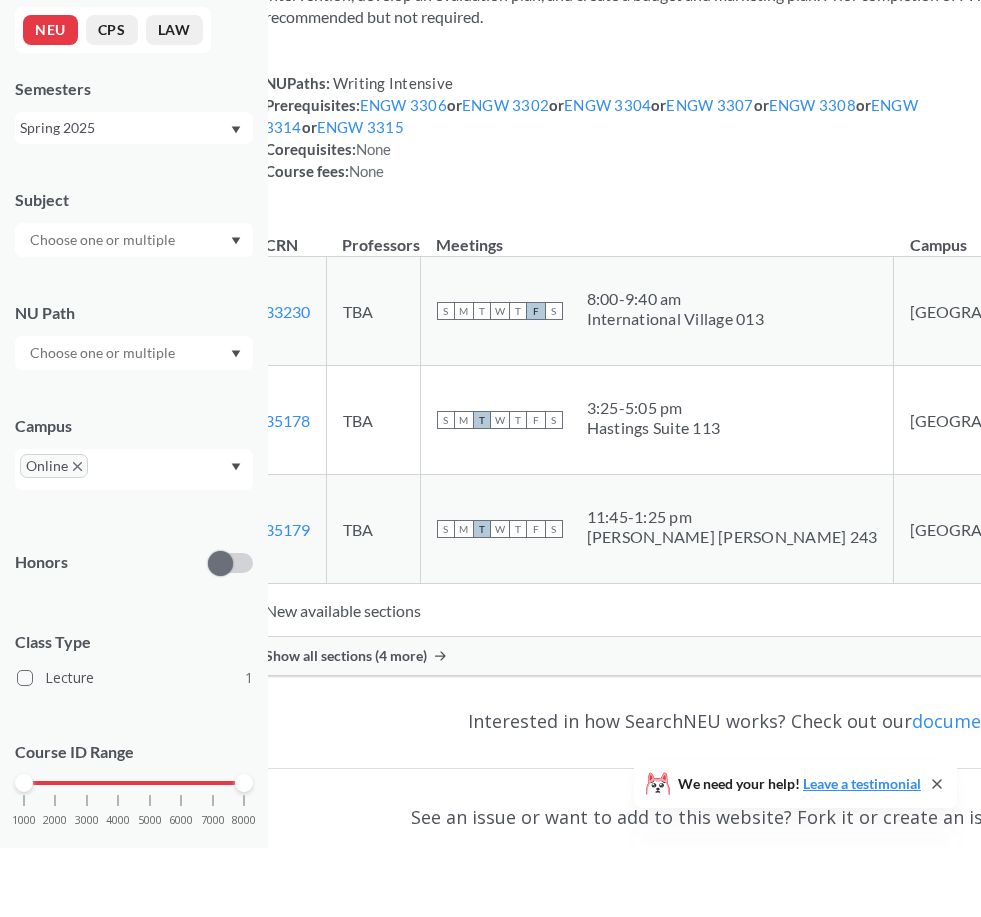 click on "Show all sections (4 more)" at bounding box center [346, 725] 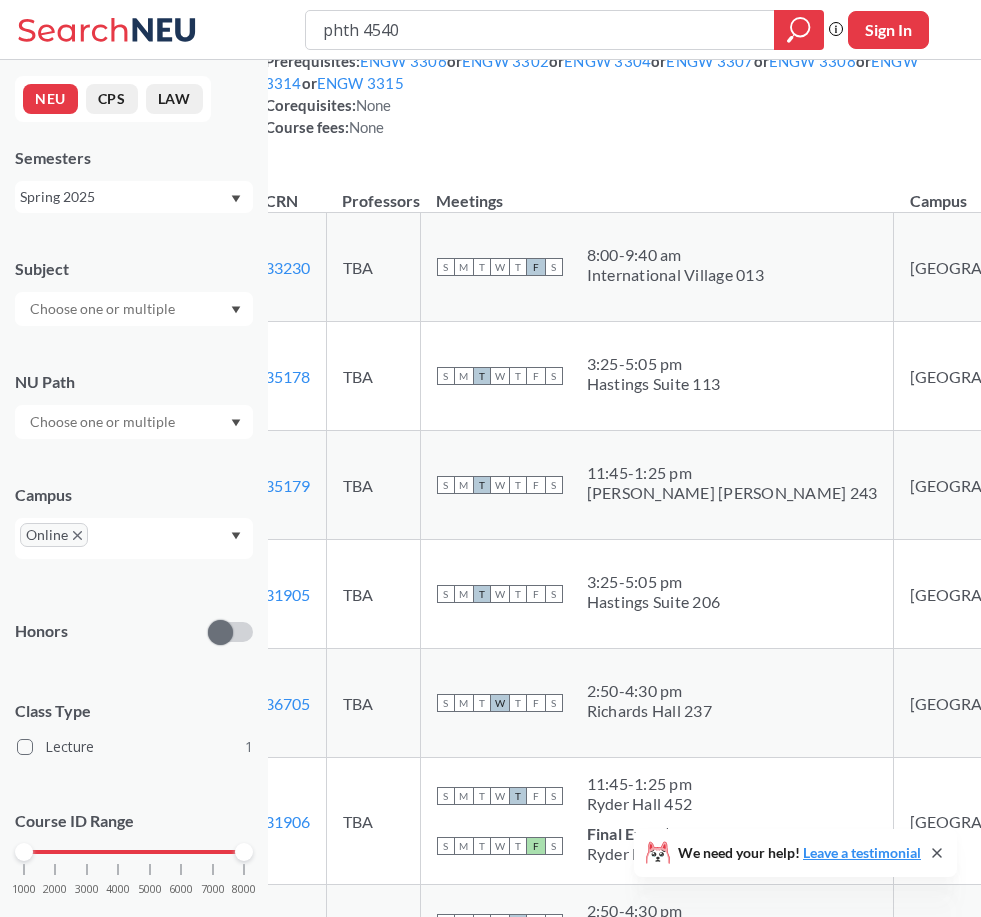 scroll, scrollTop: 0, scrollLeft: 0, axis: both 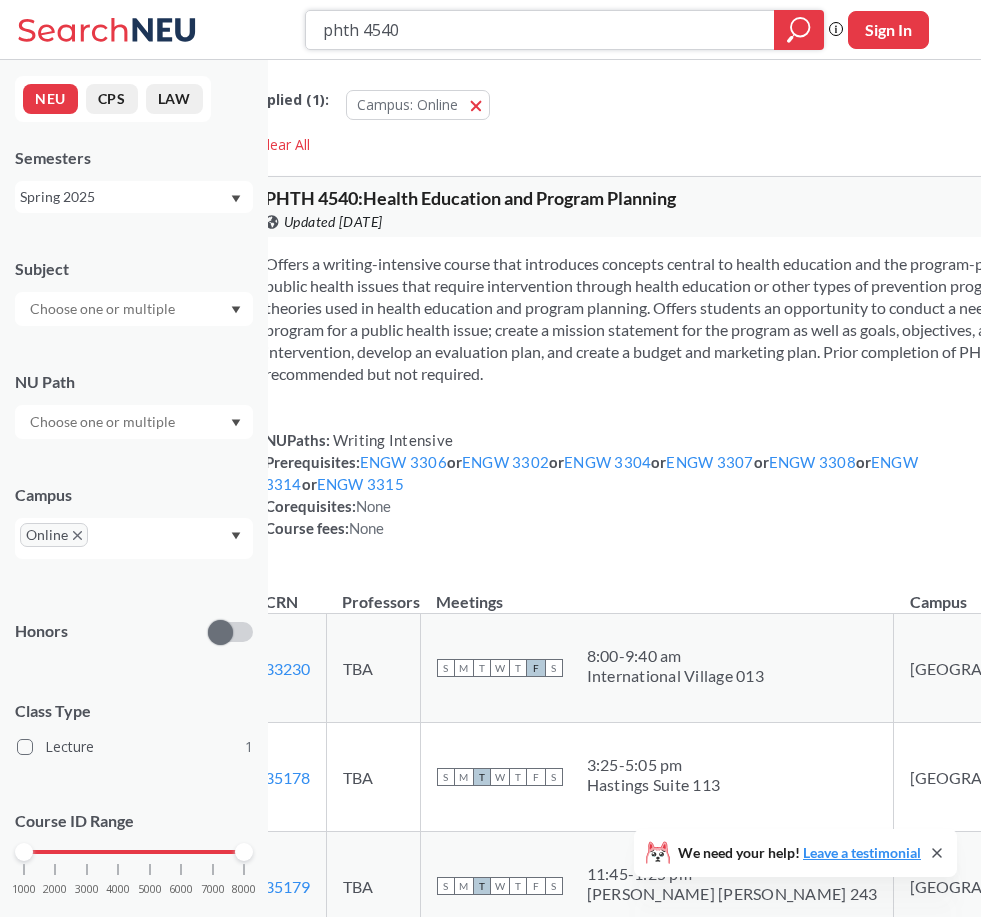 click on "phth 4540" at bounding box center [540, 30] 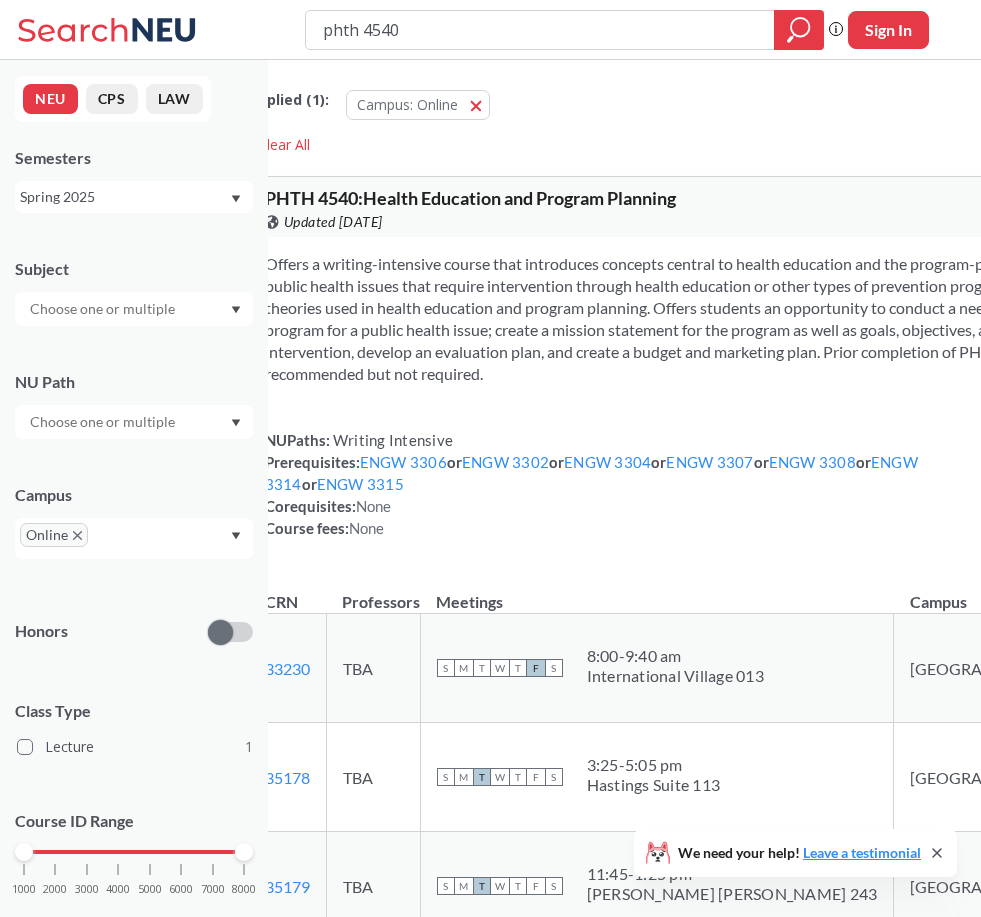 click on "Spring 2025" at bounding box center [124, 197] 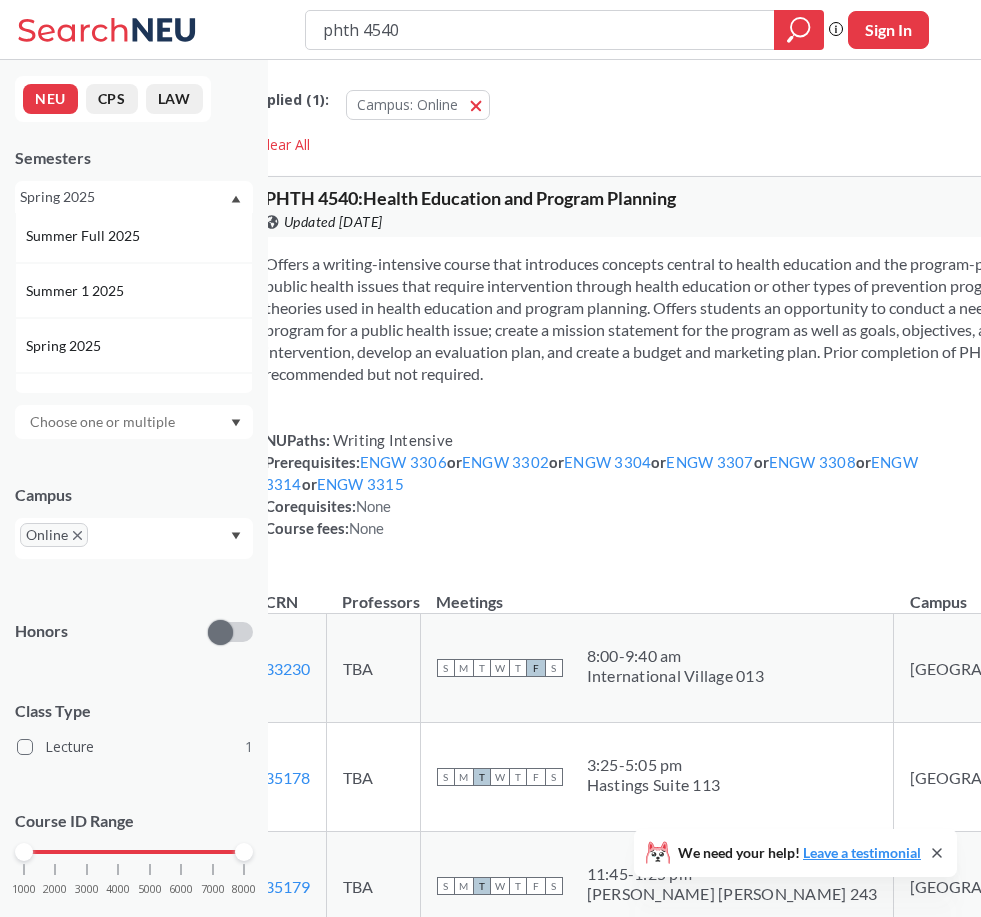 scroll, scrollTop: 115, scrollLeft: 0, axis: vertical 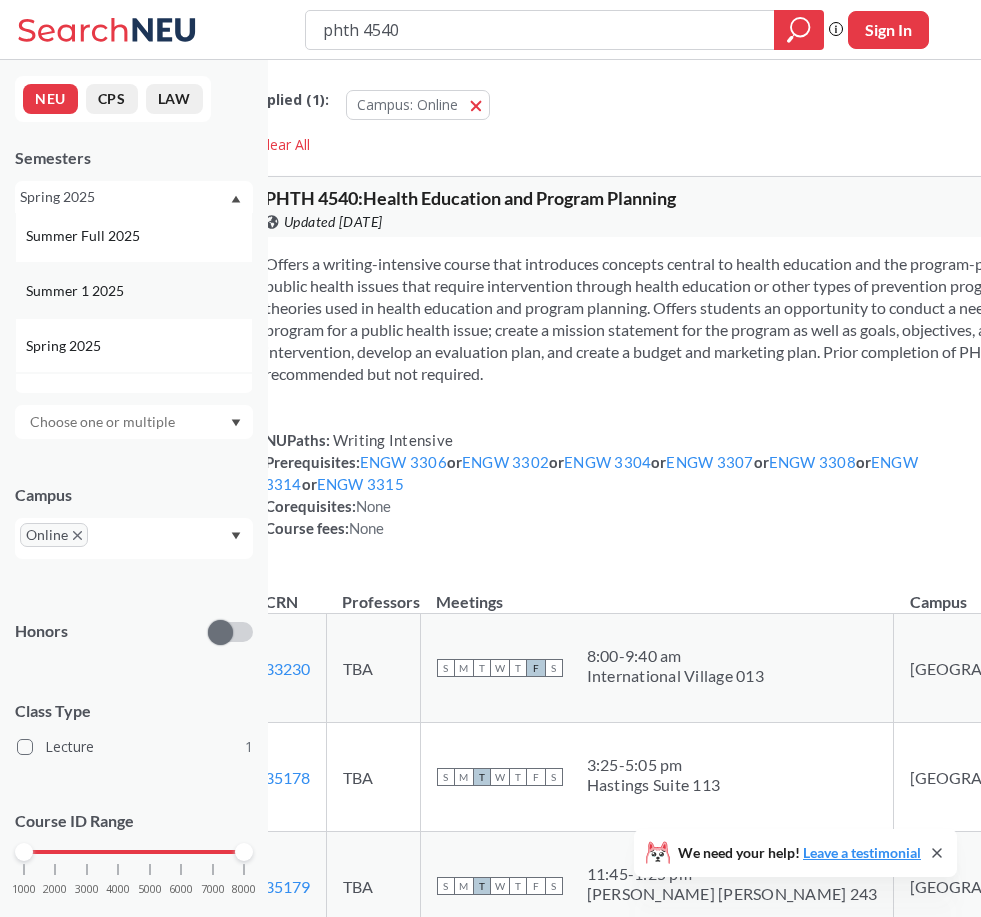 click on "Summer 1 2025" at bounding box center [77, 291] 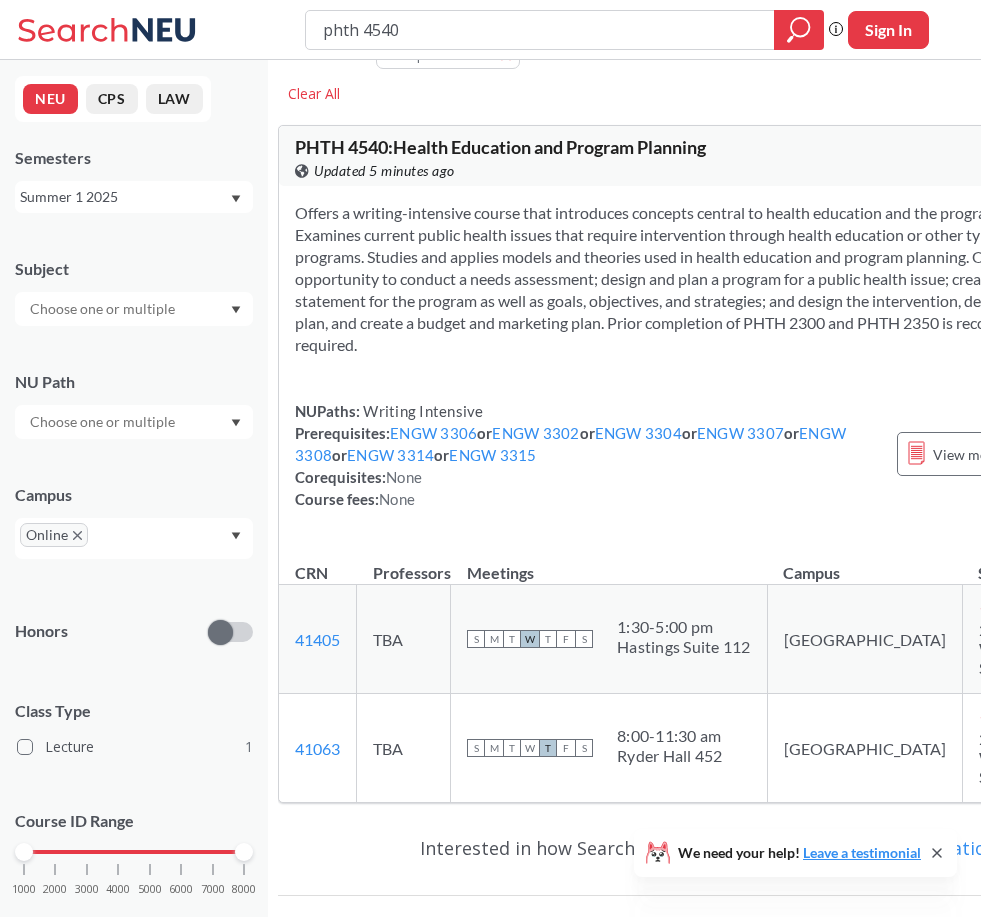 scroll, scrollTop: 5, scrollLeft: 0, axis: vertical 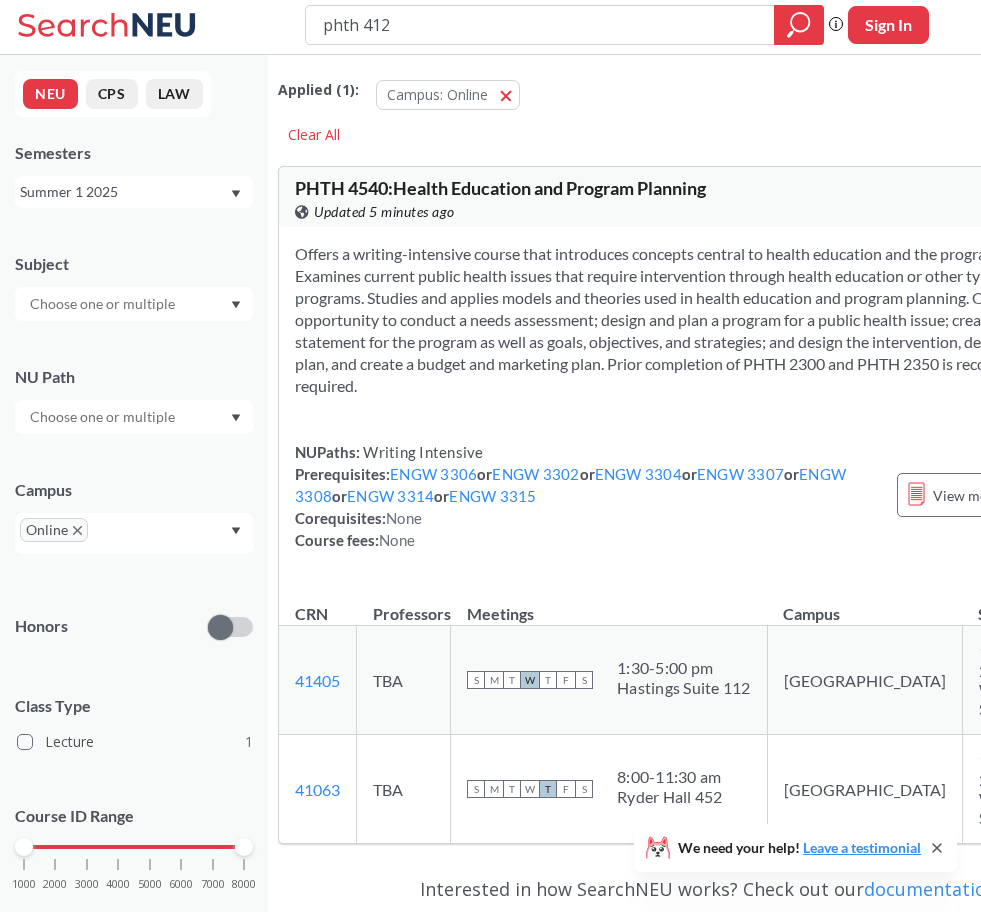 type on "phth 4120" 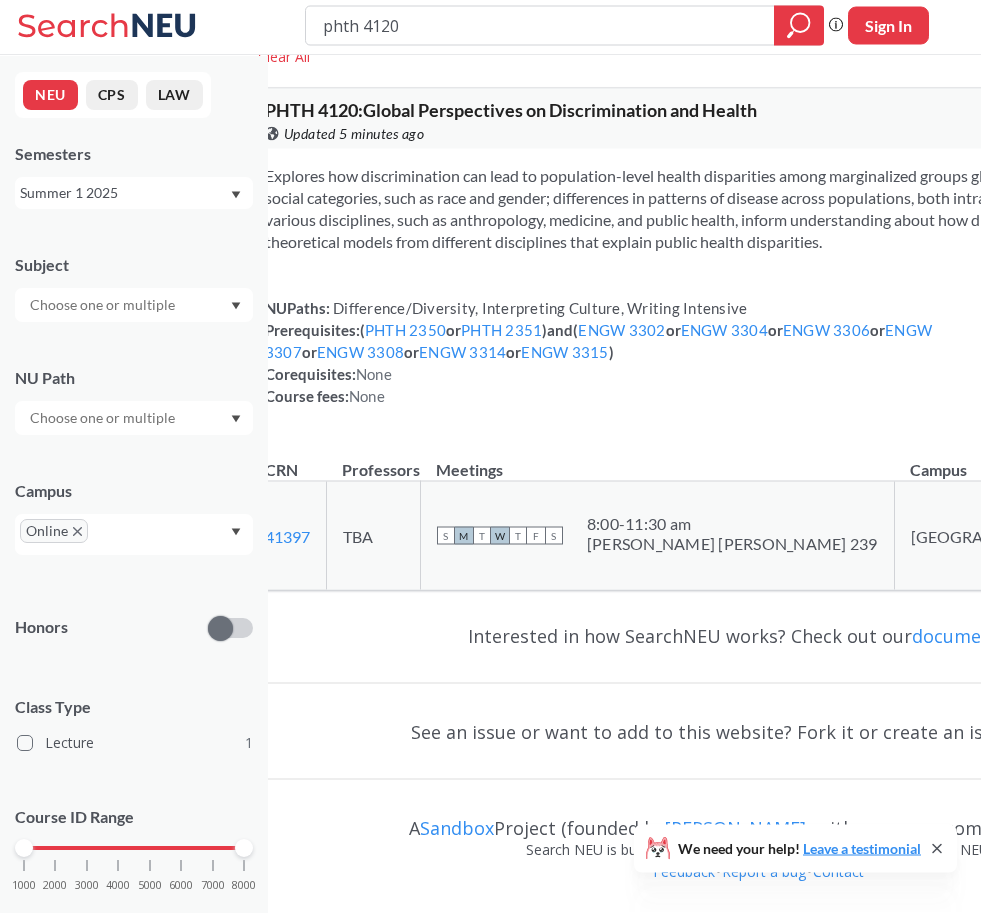 scroll, scrollTop: 0, scrollLeft: 0, axis: both 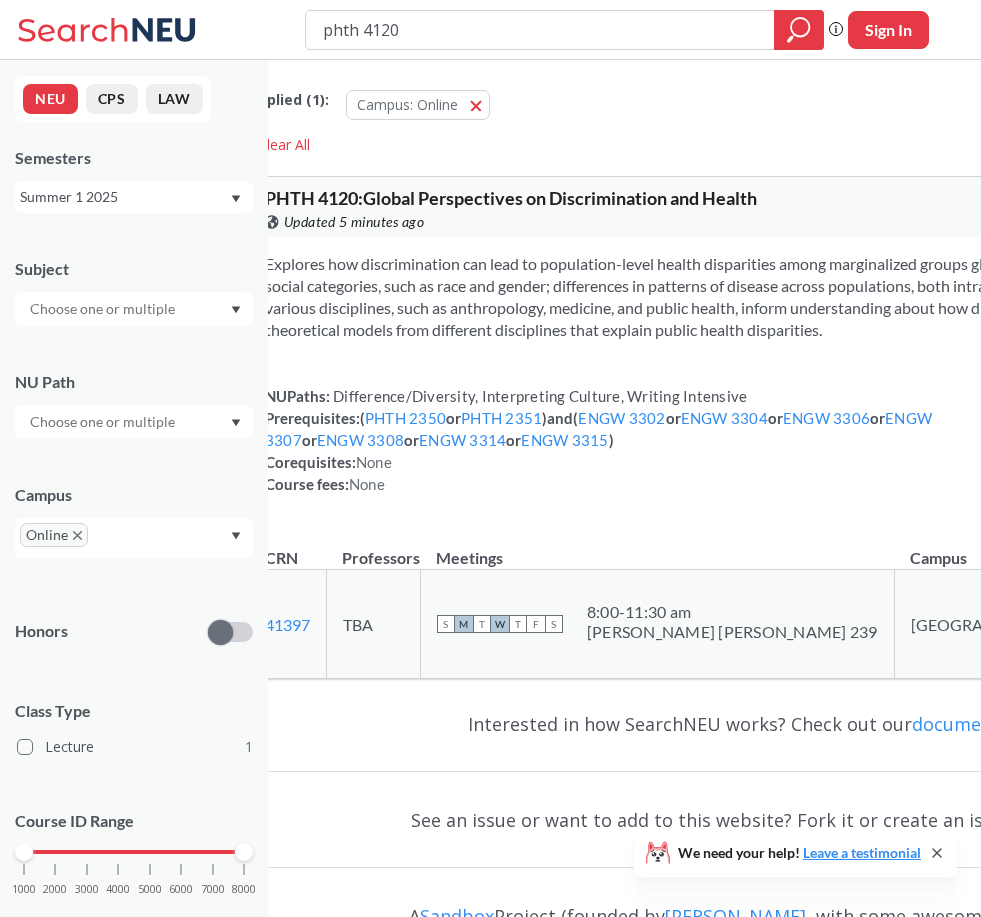 click on "phth 4120" at bounding box center (540, 30) 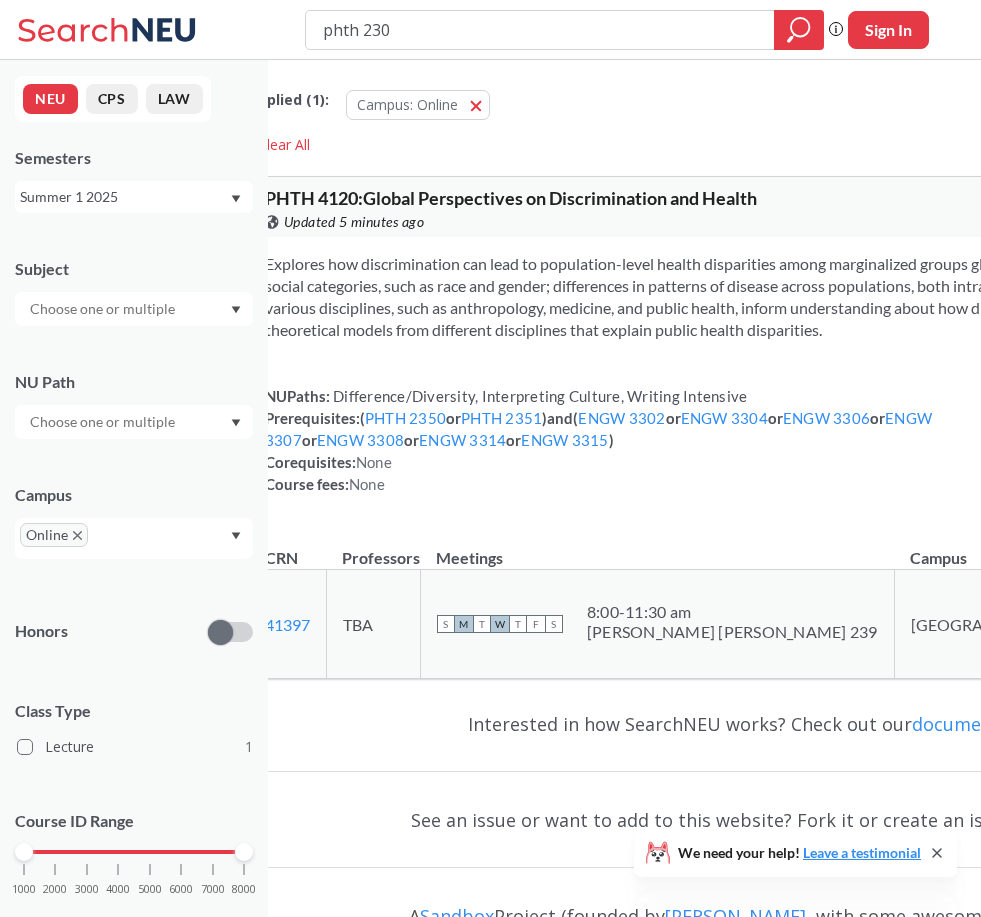 type on "phth 2300" 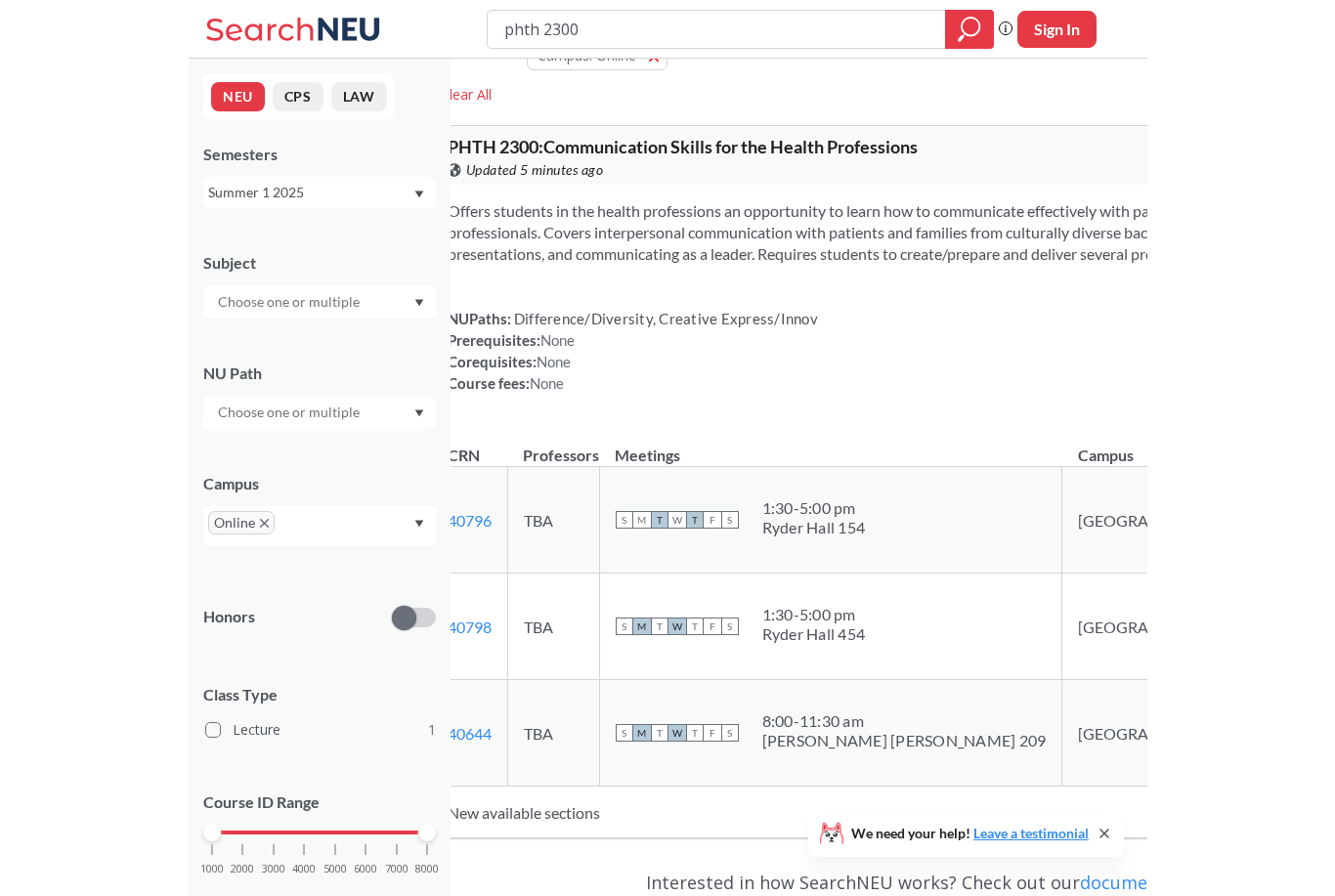 scroll, scrollTop: 0, scrollLeft: 0, axis: both 